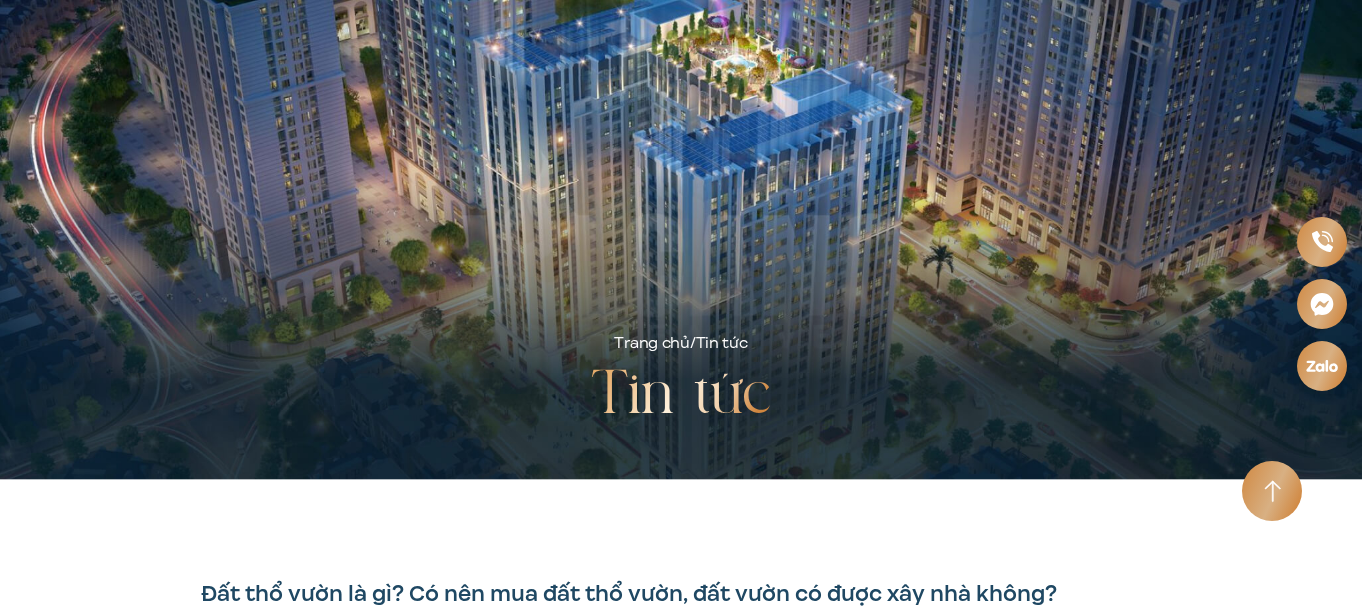 scroll, scrollTop: 400, scrollLeft: 0, axis: vertical 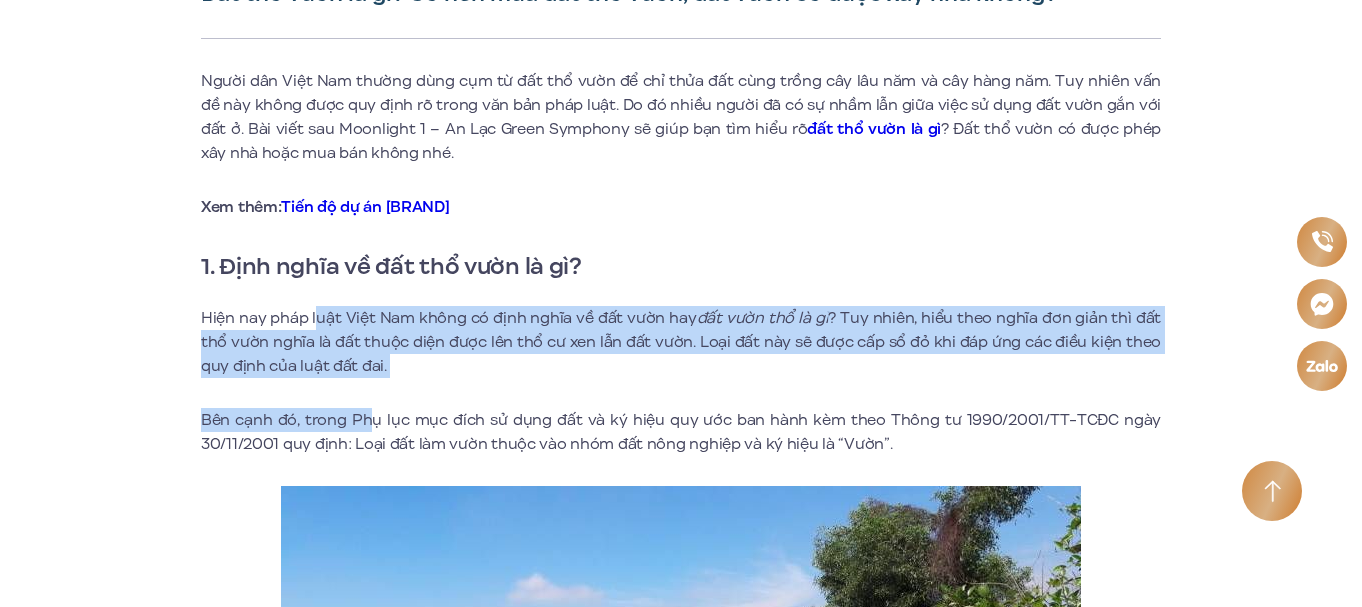 drag, startPoint x: 318, startPoint y: 311, endPoint x: 376, endPoint y: 421, distance: 124.35433 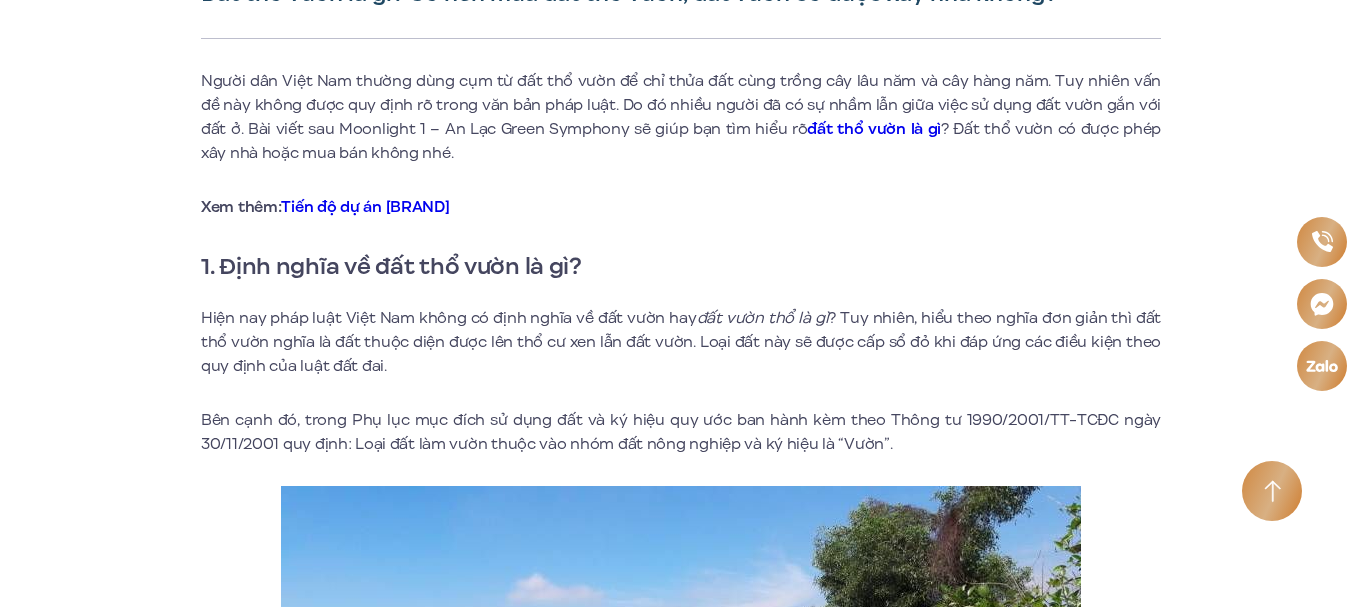 drag, startPoint x: 376, startPoint y: 421, endPoint x: 825, endPoint y: 361, distance: 452.99118 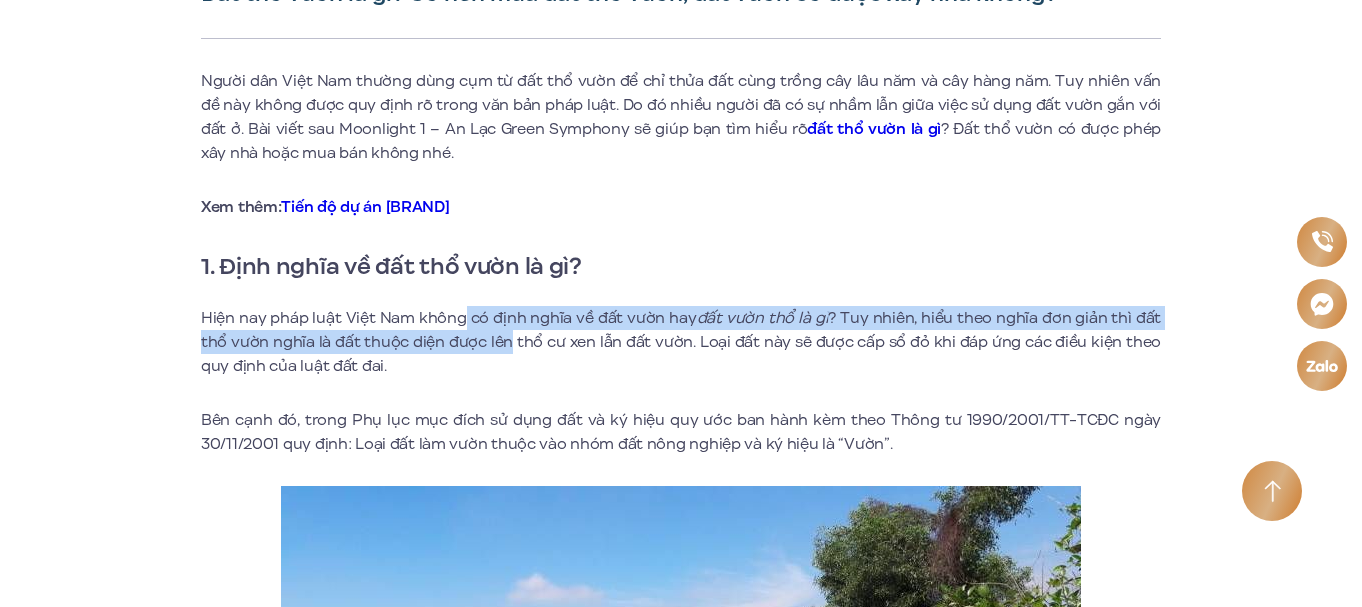 drag, startPoint x: 465, startPoint y: 304, endPoint x: 512, endPoint y: 332, distance: 54.708317 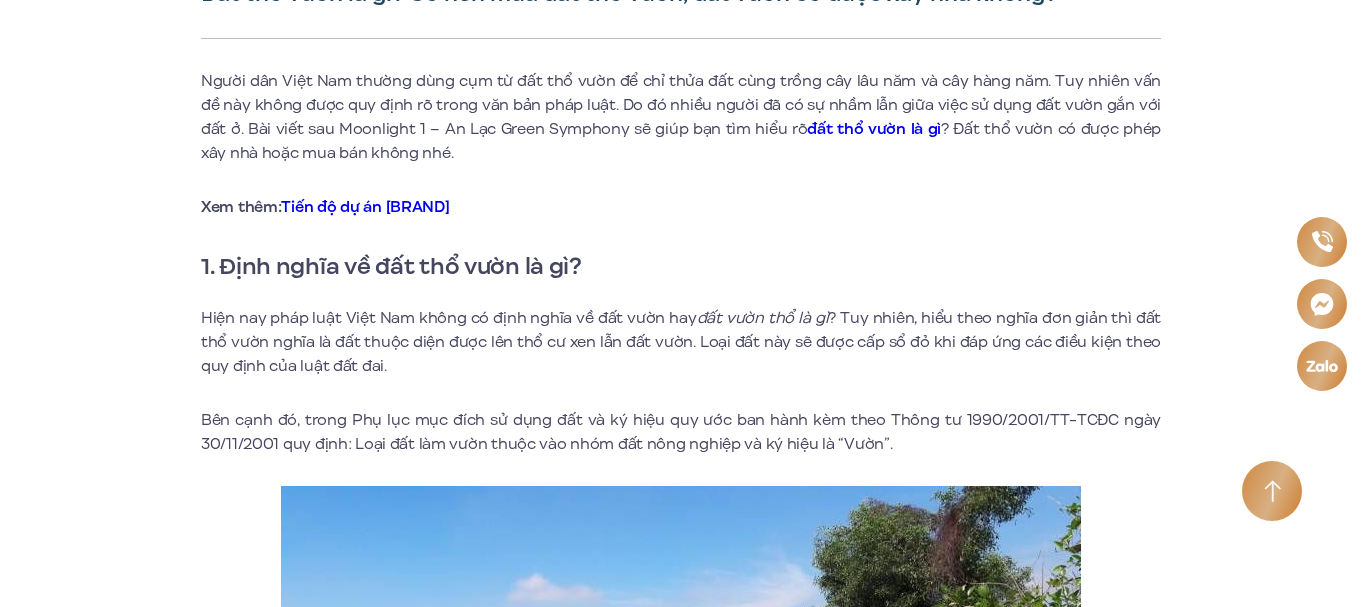 click on "Hiện nay pháp luật Việt Nam không có định nghĩa về đất vườn hay đất vườn thổ là gì ? Tuy nhiên, hiểu theo nghĩa đơn giản thì đất thổ vườn nghĩa là đất thuộc diện được lên thổ cư xen lẫn đất vườn. Loại đất này sẽ được cấp sổ đỏ khi đáp ứng các điều kiện theo quy định của luật đất đai." at bounding box center [681, 342] 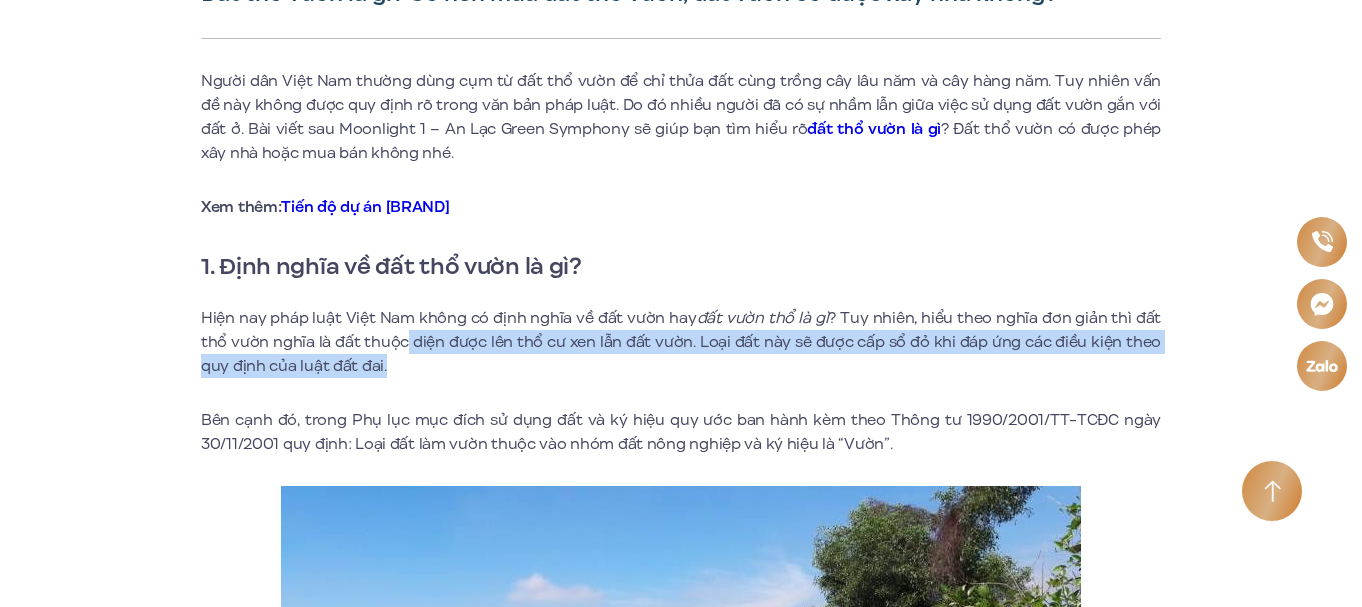 drag, startPoint x: 409, startPoint y: 341, endPoint x: 454, endPoint y: 377, distance: 57.628117 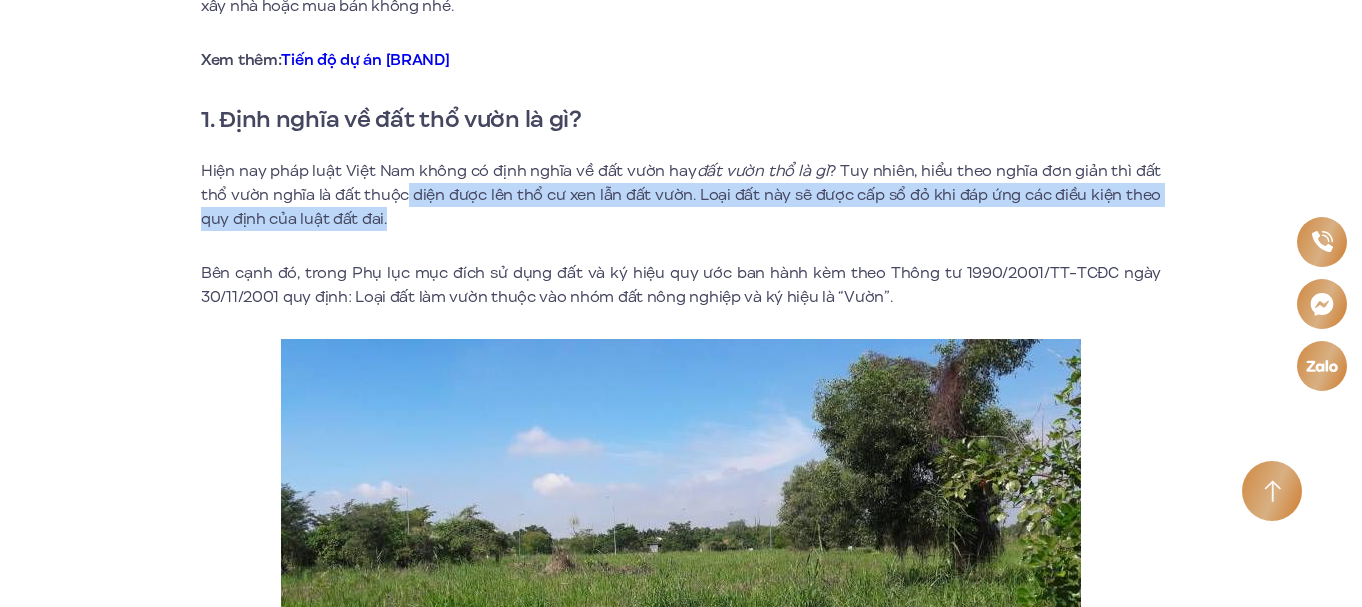 scroll, scrollTop: 800, scrollLeft: 0, axis: vertical 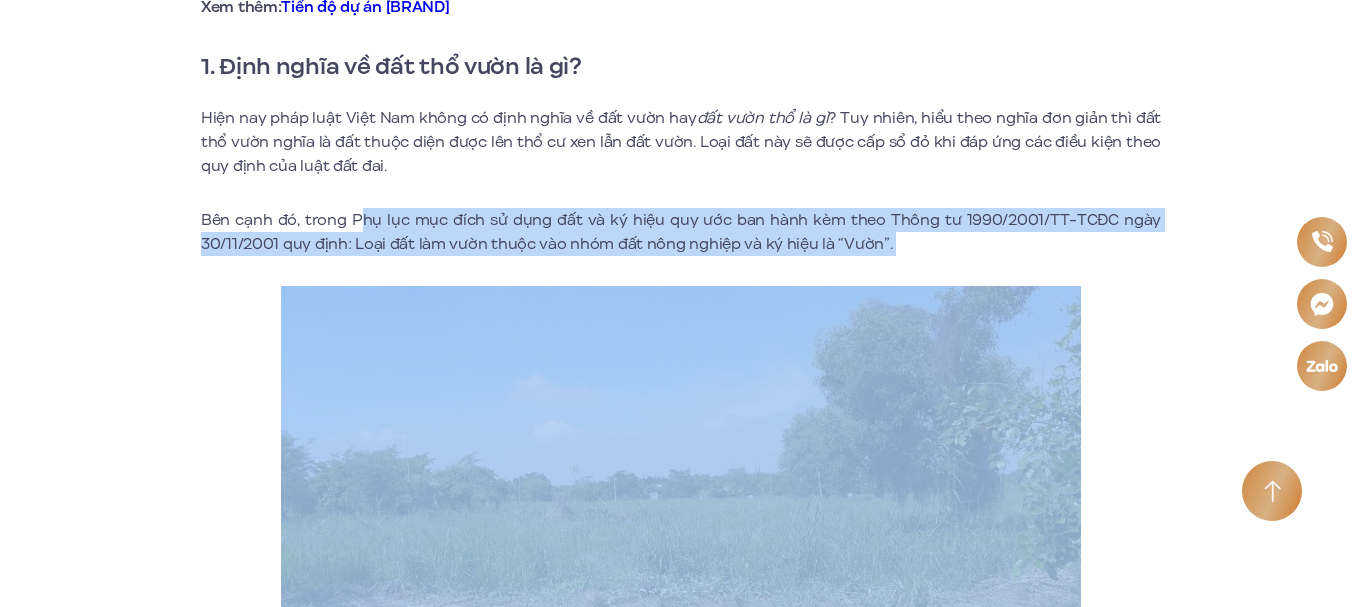 drag, startPoint x: 366, startPoint y: 213, endPoint x: 427, endPoint y: 288, distance: 96.67471 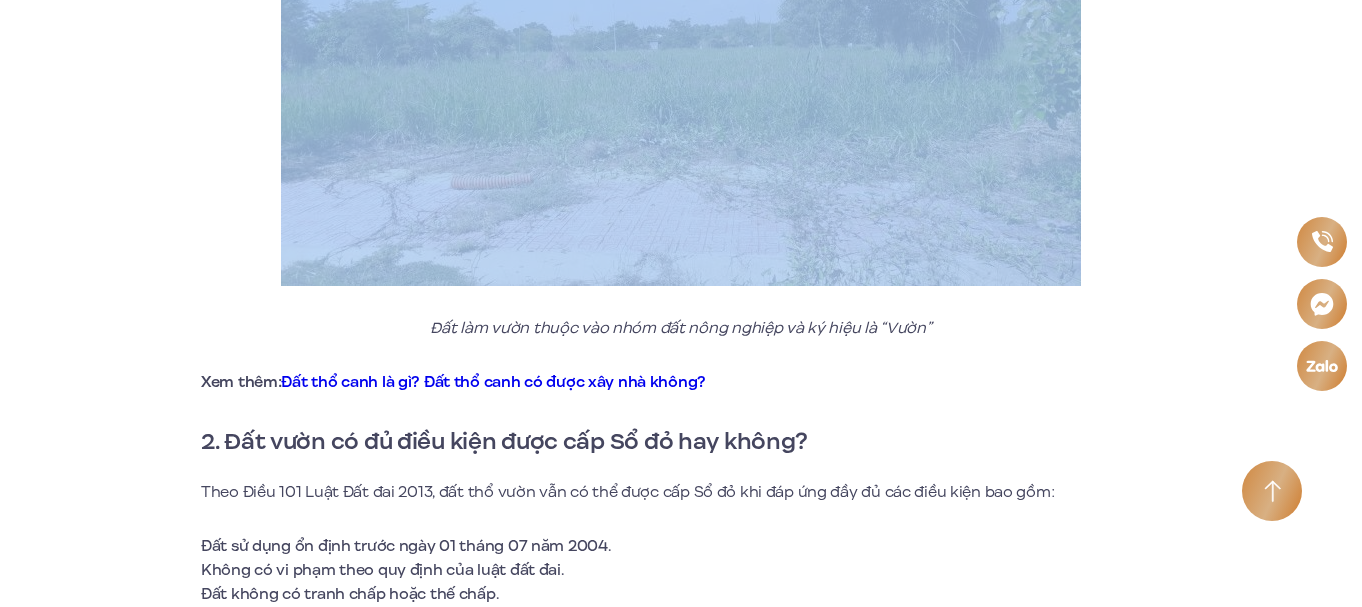 scroll, scrollTop: 1300, scrollLeft: 0, axis: vertical 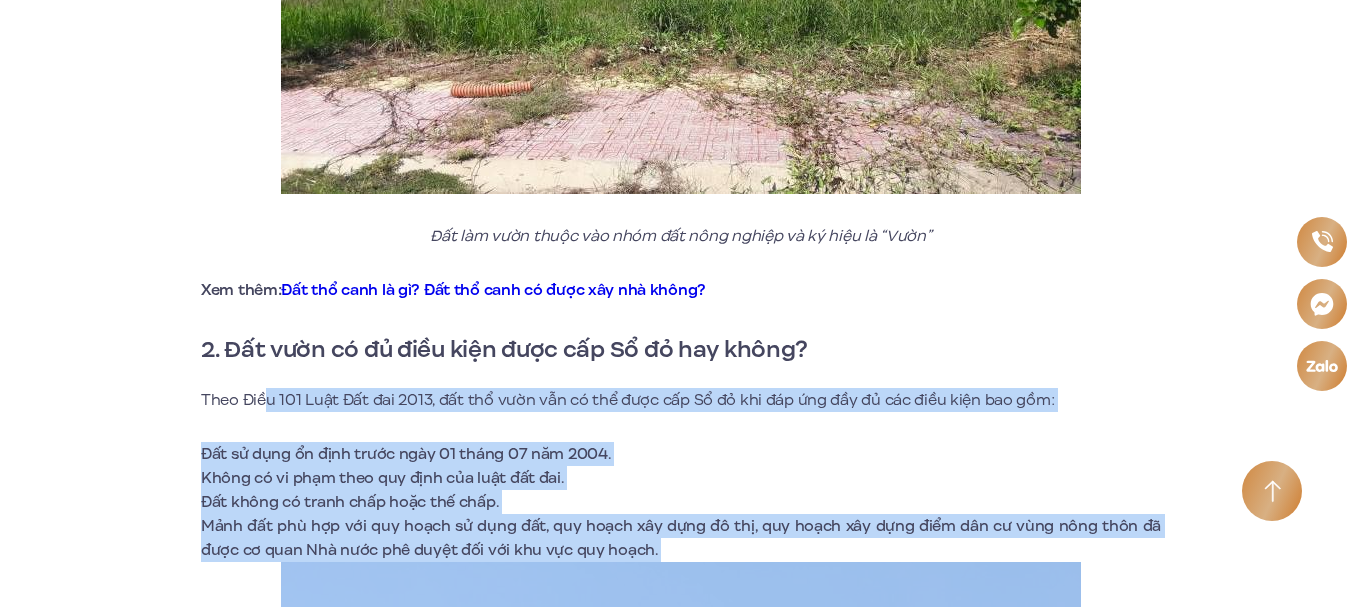 drag, startPoint x: 263, startPoint y: 449, endPoint x: 447, endPoint y: 591, distance: 232.42203 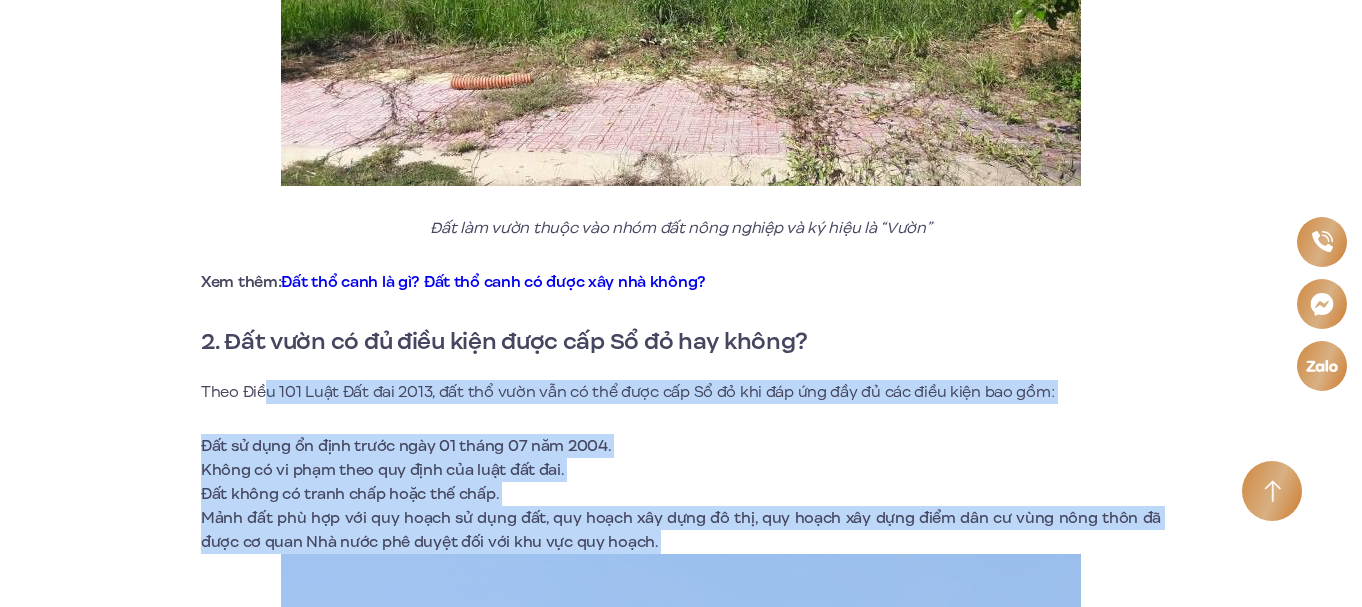 scroll, scrollTop: 1450, scrollLeft: 0, axis: vertical 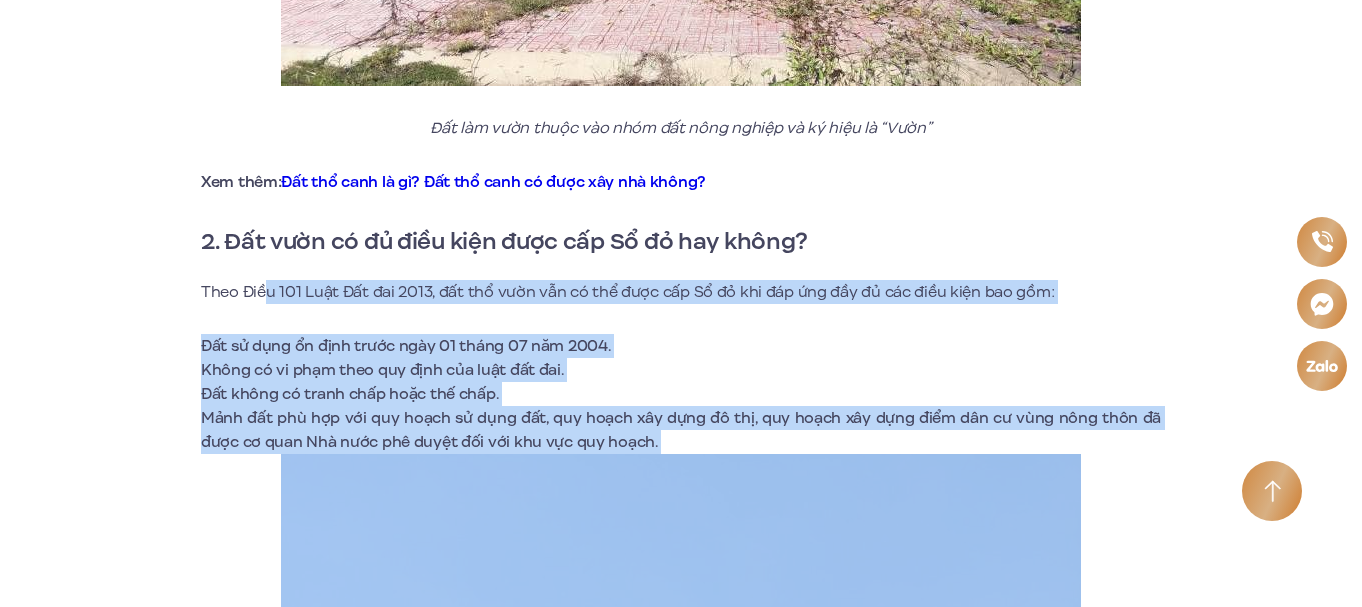 click on "Đất không có tranh chấp hoặc thế chấp." at bounding box center [681, 394] 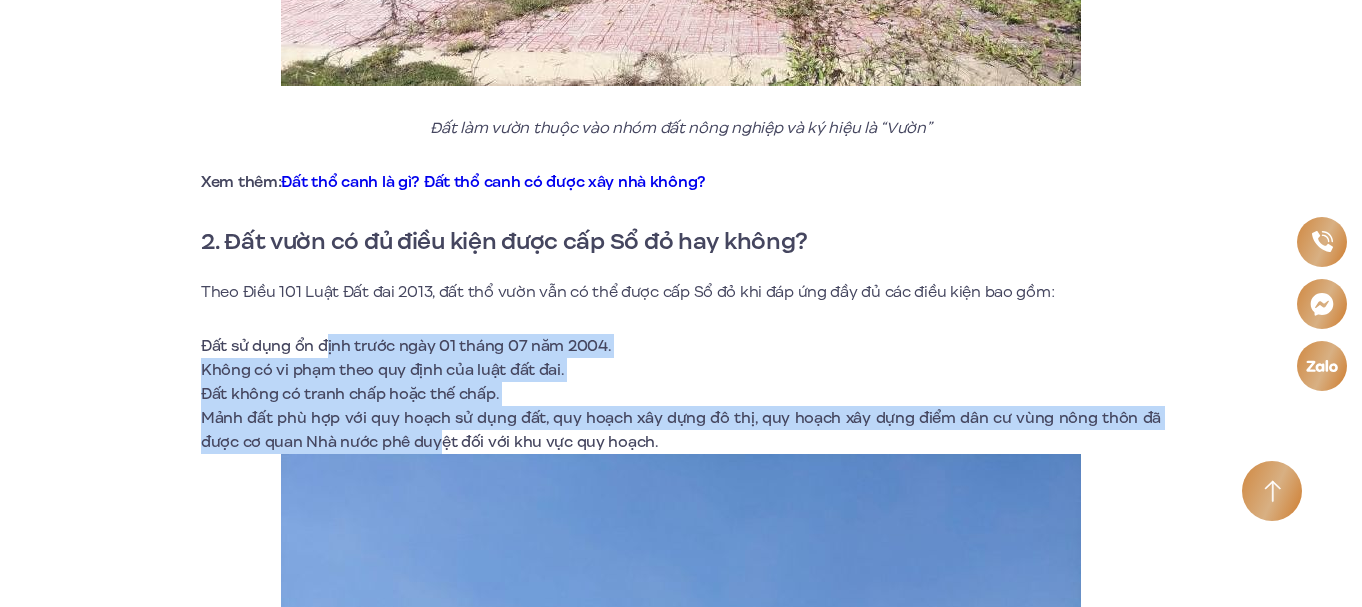 drag, startPoint x: 323, startPoint y: 335, endPoint x: 435, endPoint y: 449, distance: 159.8124 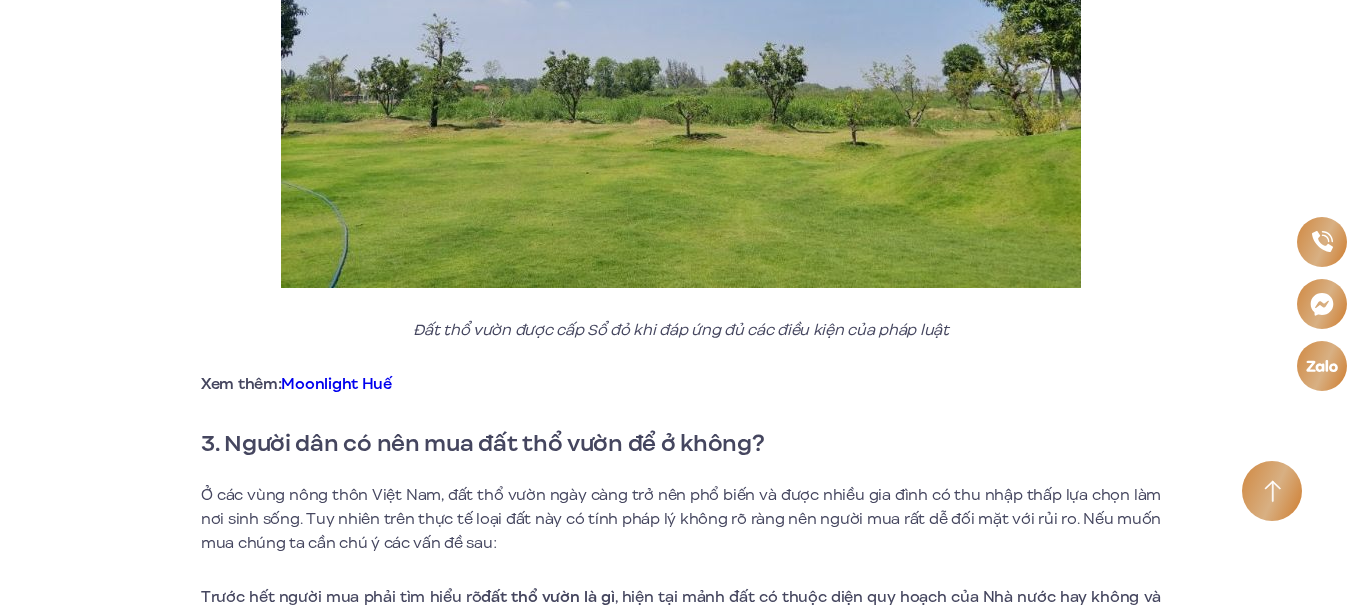 scroll, scrollTop: 2250, scrollLeft: 0, axis: vertical 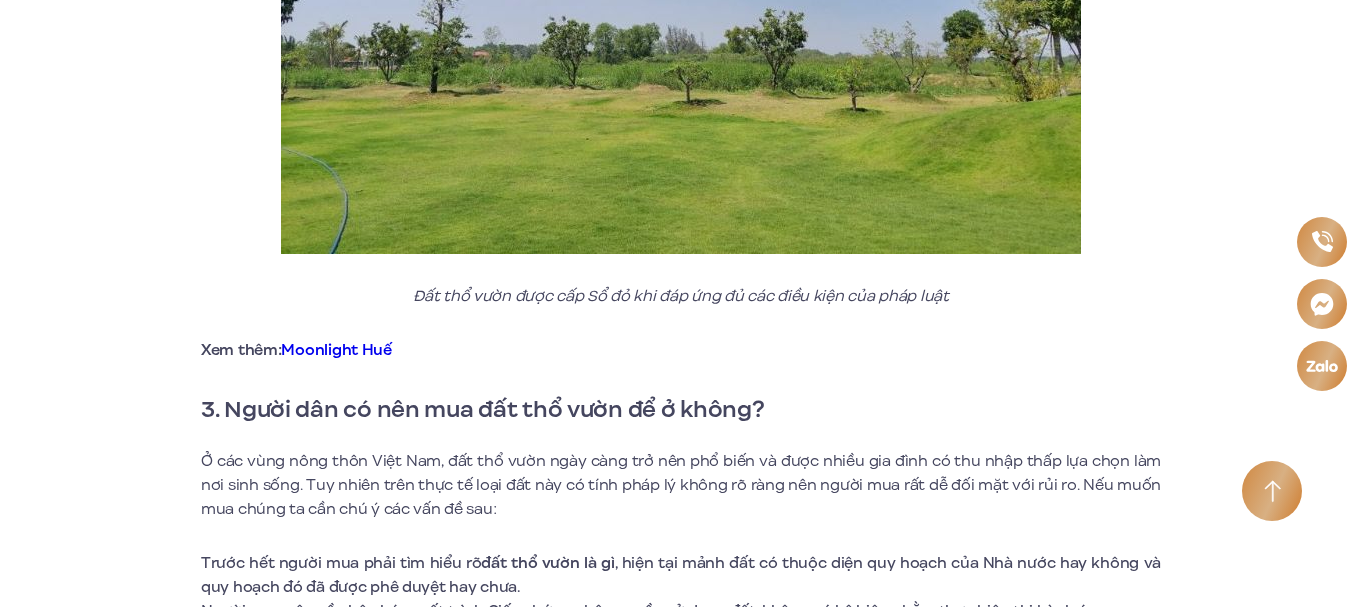 drag, startPoint x: 331, startPoint y: 394, endPoint x: 488, endPoint y: 552, distance: 222.73976 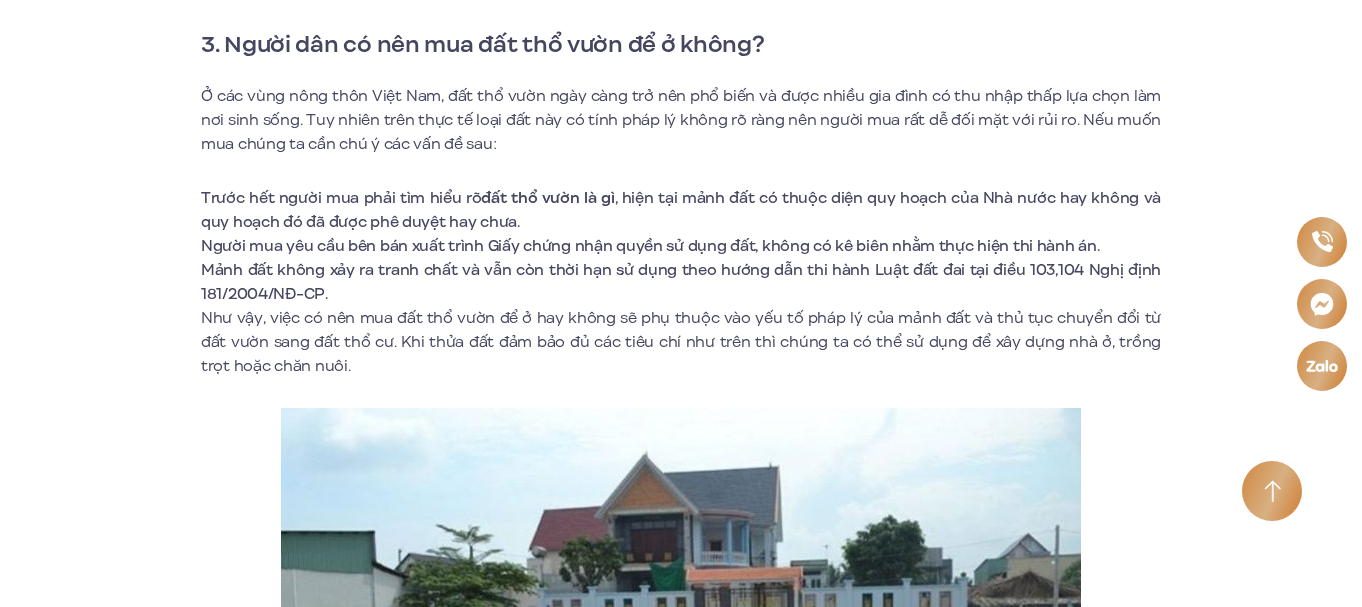 scroll, scrollTop: 2650, scrollLeft: 0, axis: vertical 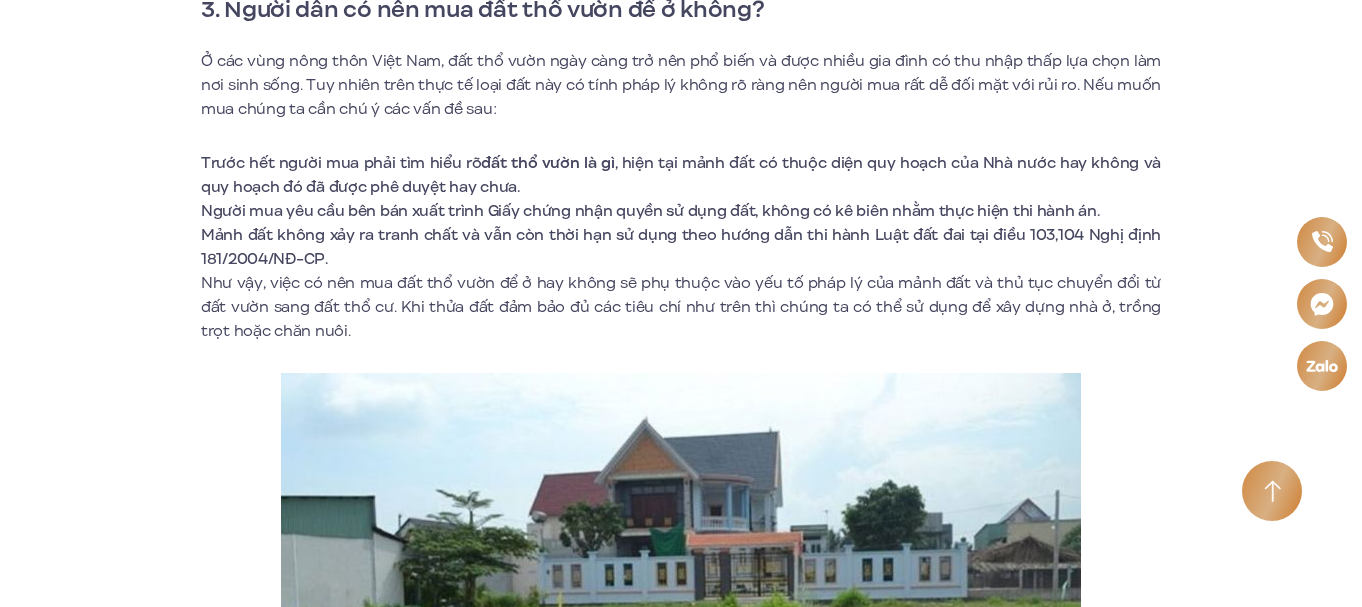 click on "Trước hết người mua phải tìm hiểu rõ đất thổ vườn là gì , hiện tại mảnh đất có thuộc diện quy hoạch của Nhà nước hay không và quy hoạch đó đã được phê duyệt hay chưa." at bounding box center [681, 175] 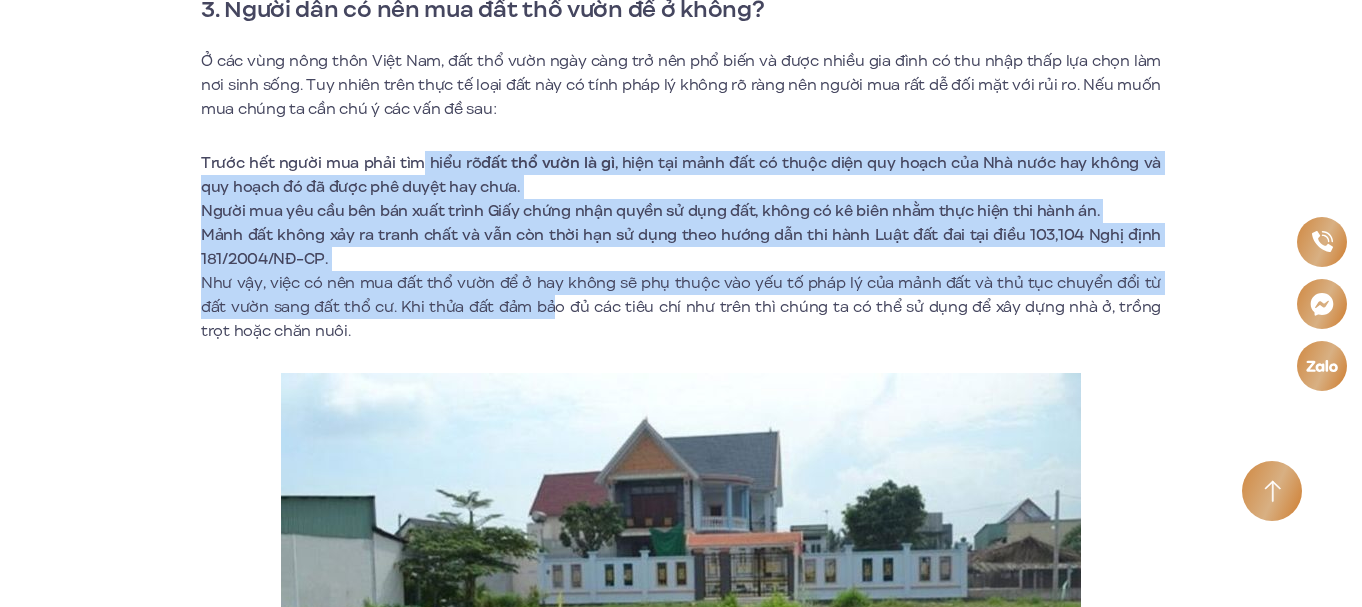 drag, startPoint x: 430, startPoint y: 164, endPoint x: 526, endPoint y: 311, distance: 175.5705 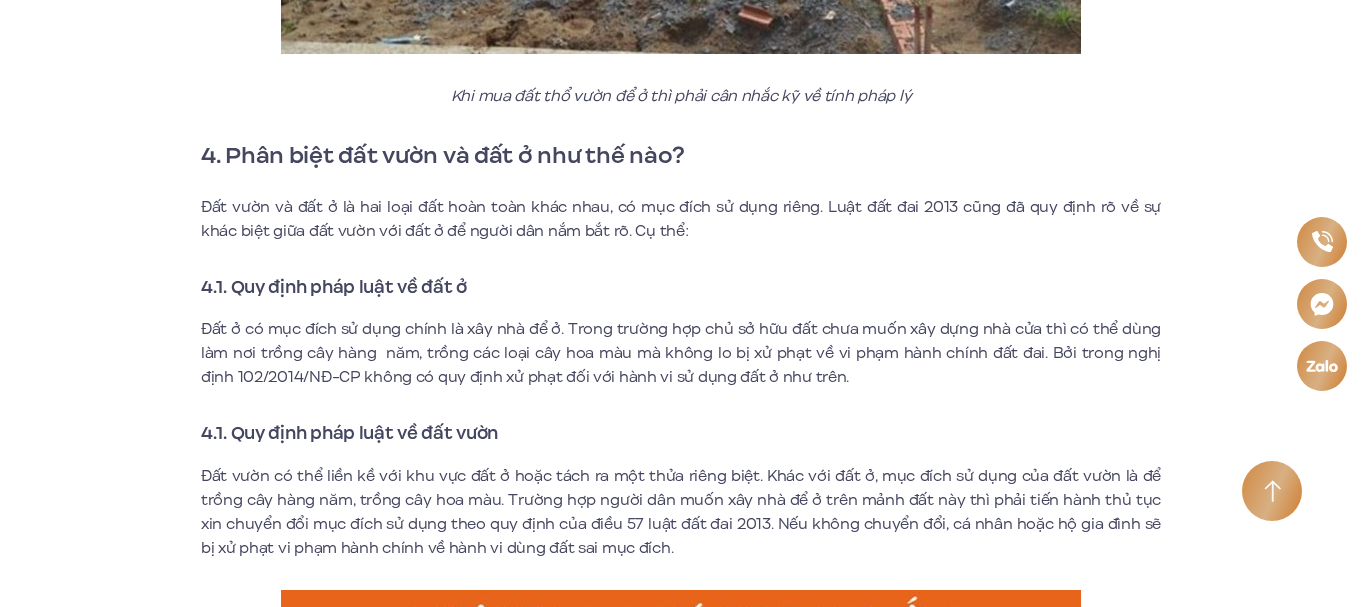 scroll, scrollTop: 3450, scrollLeft: 0, axis: vertical 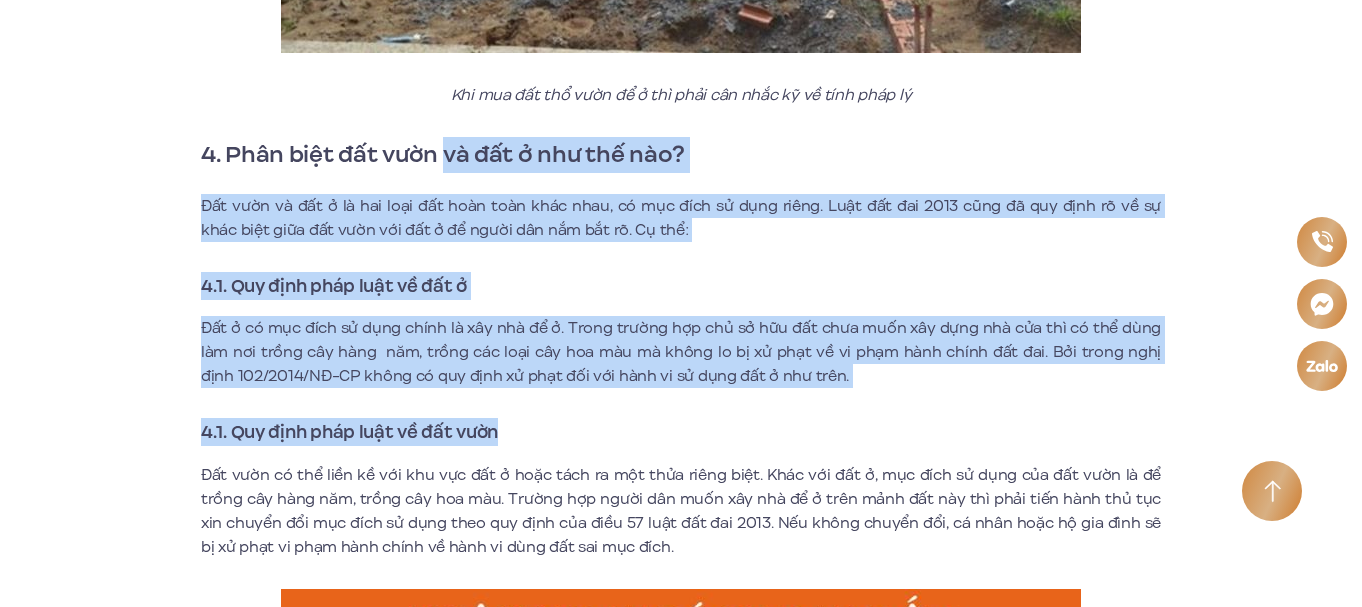 drag, startPoint x: 443, startPoint y: 150, endPoint x: 554, endPoint y: 411, distance: 283.623 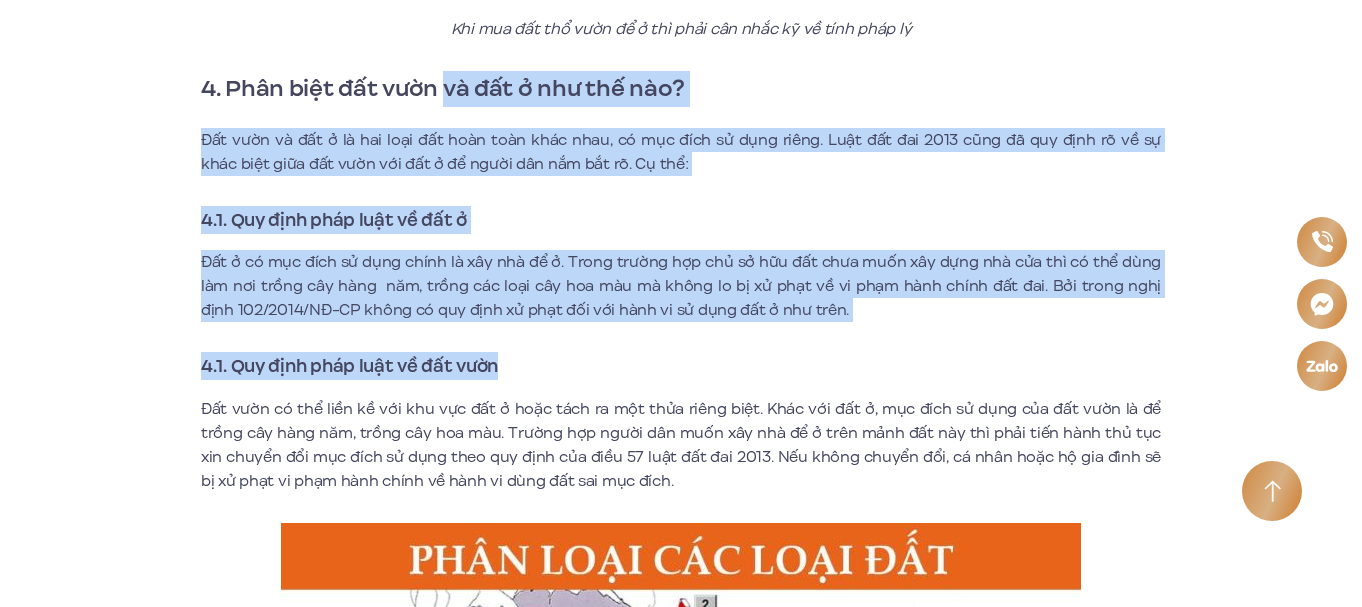 scroll, scrollTop: 3550, scrollLeft: 0, axis: vertical 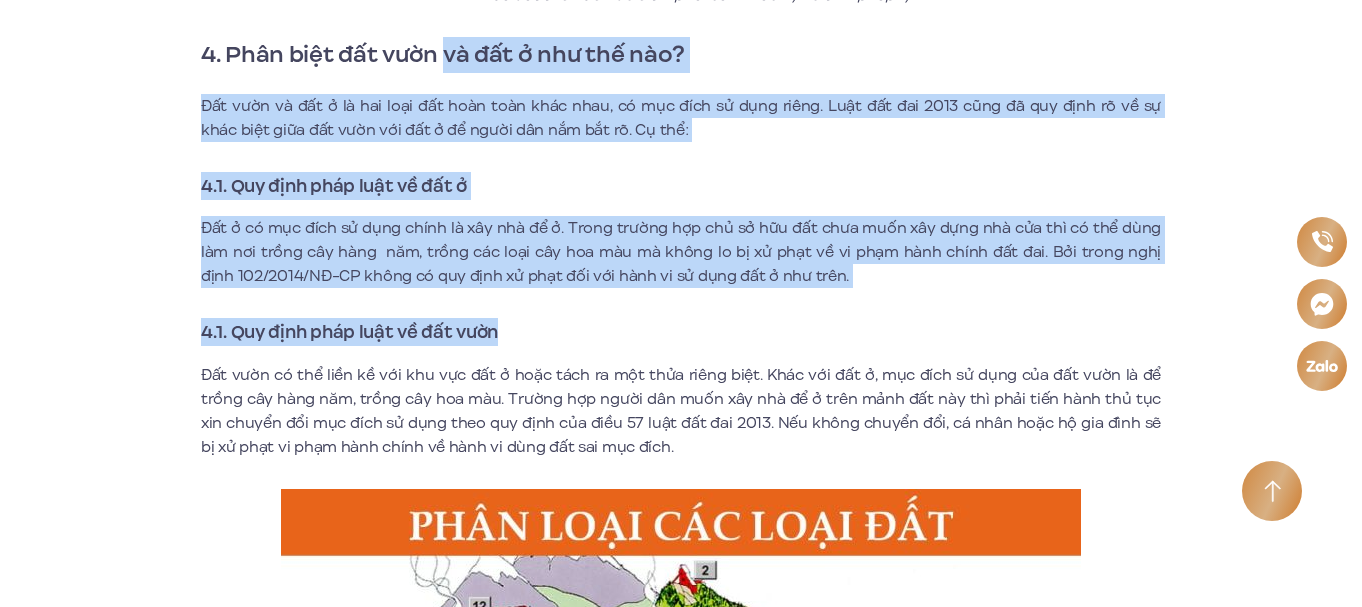 click on "Đất ở có mục đích sử dụng chính là xây nhà để ở. Trong trường hợp chủ sở hữu đất chưa muốn xây dựng nhà cửa thì có thể dùng làm nơi trồng cây hàng  năm, trồng các loại cây hoa màu mà không lo bị xử phạt về vi phạm hành chính đất đai. Bởi trong nghị định 102/2014/NĐ-CP không có quy định xử phạt đối với hành vi sử dụng đất ở như trên." at bounding box center (681, 252) 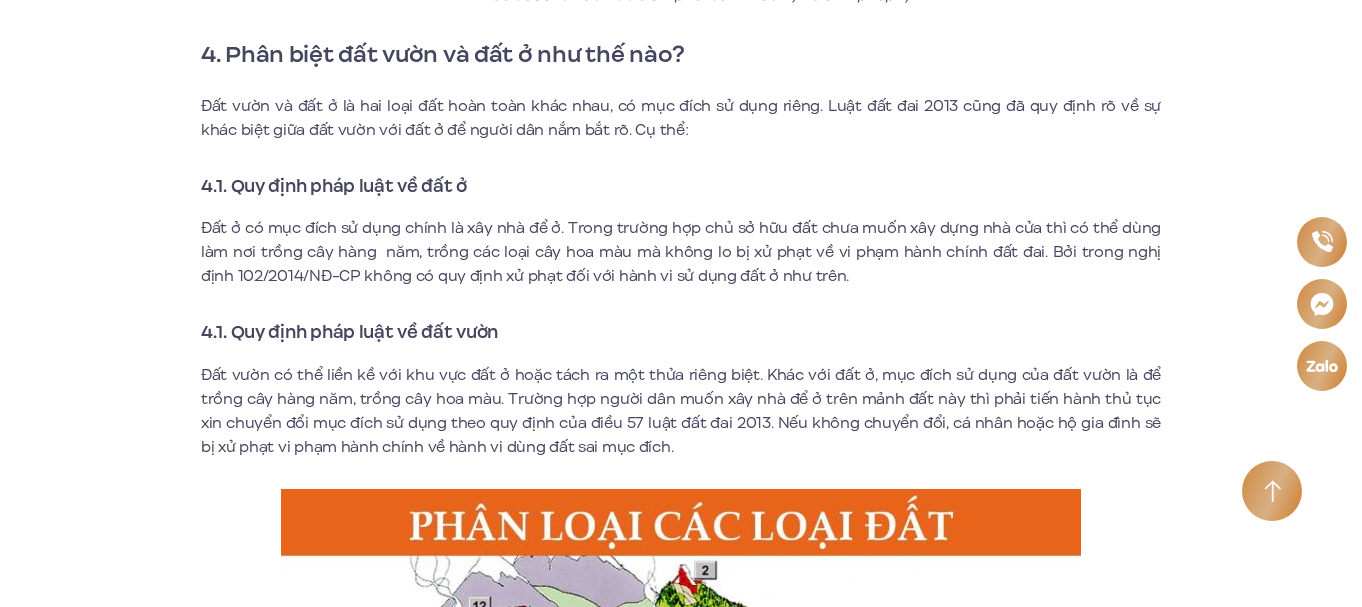 drag, startPoint x: 848, startPoint y: 360, endPoint x: 409, endPoint y: 245, distance: 453.81274 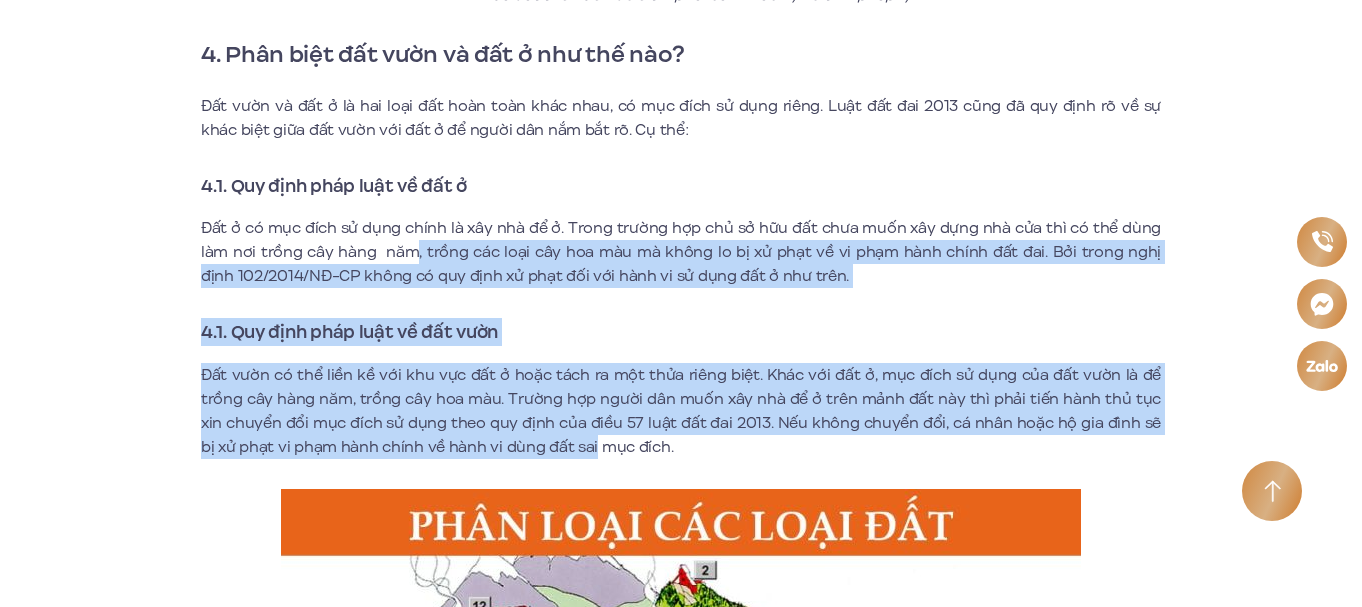 drag, startPoint x: 411, startPoint y: 245, endPoint x: 549, endPoint y: 450, distance: 247.12143 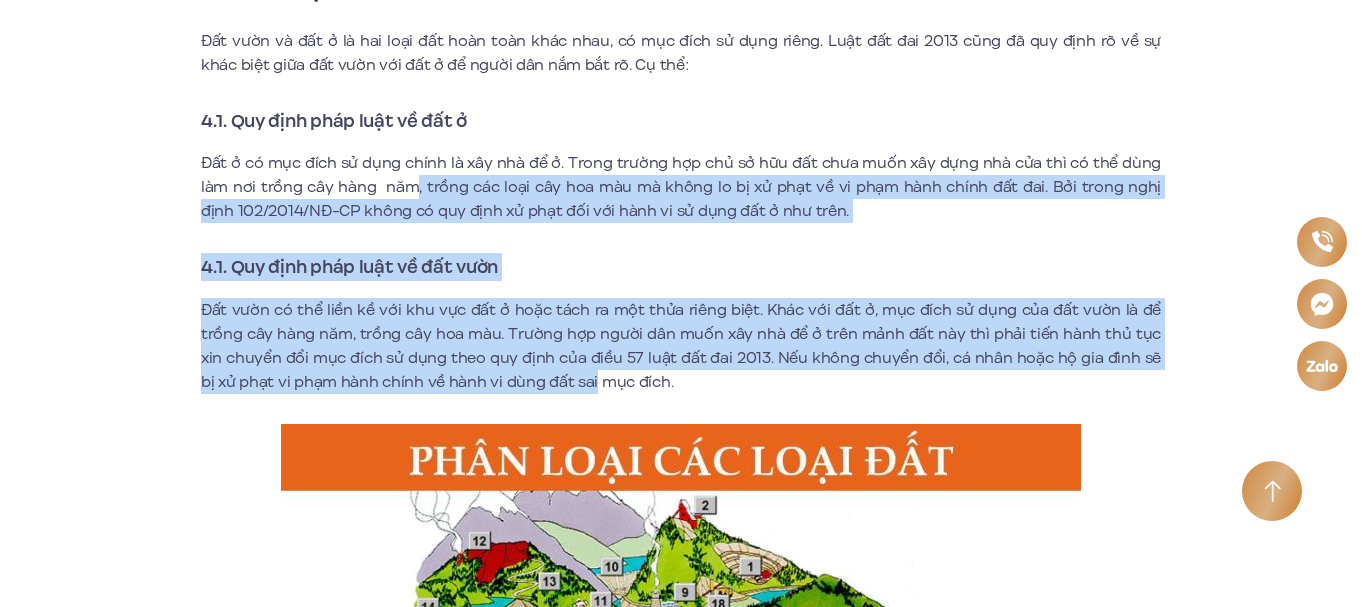 scroll, scrollTop: 3650, scrollLeft: 0, axis: vertical 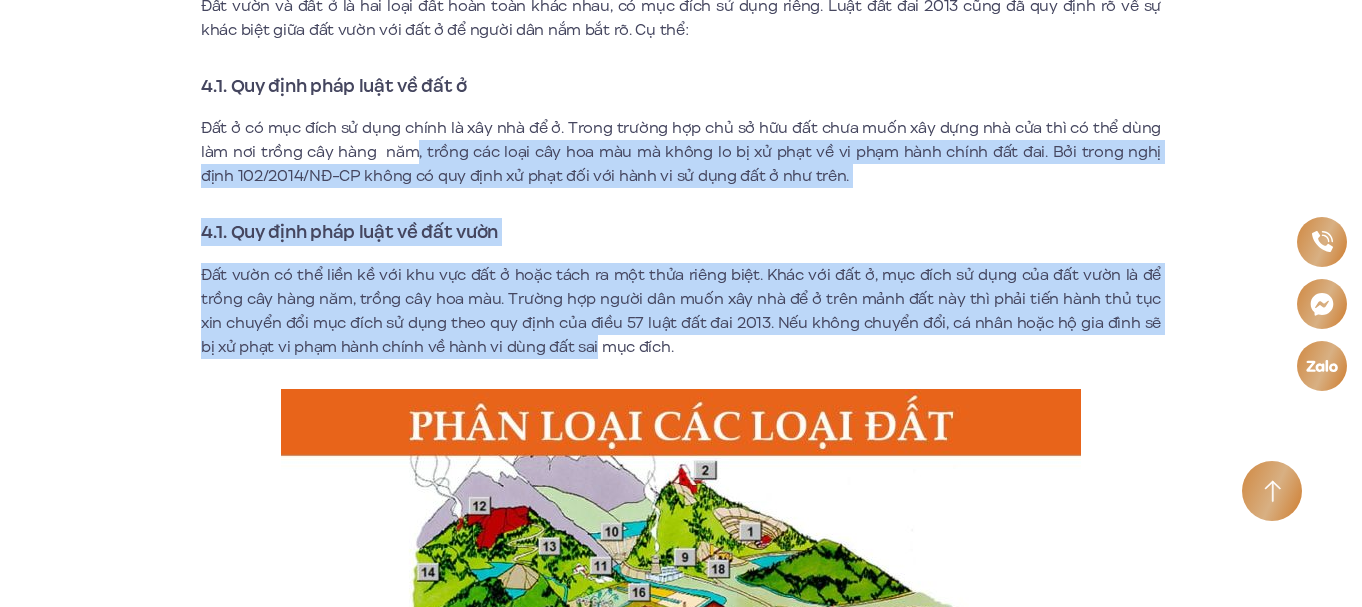 click on "Đất vườn có thể liền kề với khu vực đất ở hoặc tách ra một thửa riêng biệt. Khác với đất ở, mục đích sử dụng của đất vườn là để trồng cây hàng năm, trồng cây hoa màu. Trường hợp người dân muốn xây nhà để ở trên mảnh đất này thì phải tiến hành thủ tục xin chuyển đổi mục đích sử dụng theo quy định của điều 57 luật đất đai 2013. Nếu không chuyển đổi, cá nhân hoặc hộ gia đình sẽ bị xử phạt vi phạm hành chính về hành vi dùng đất sai mục đích." at bounding box center [681, 311] 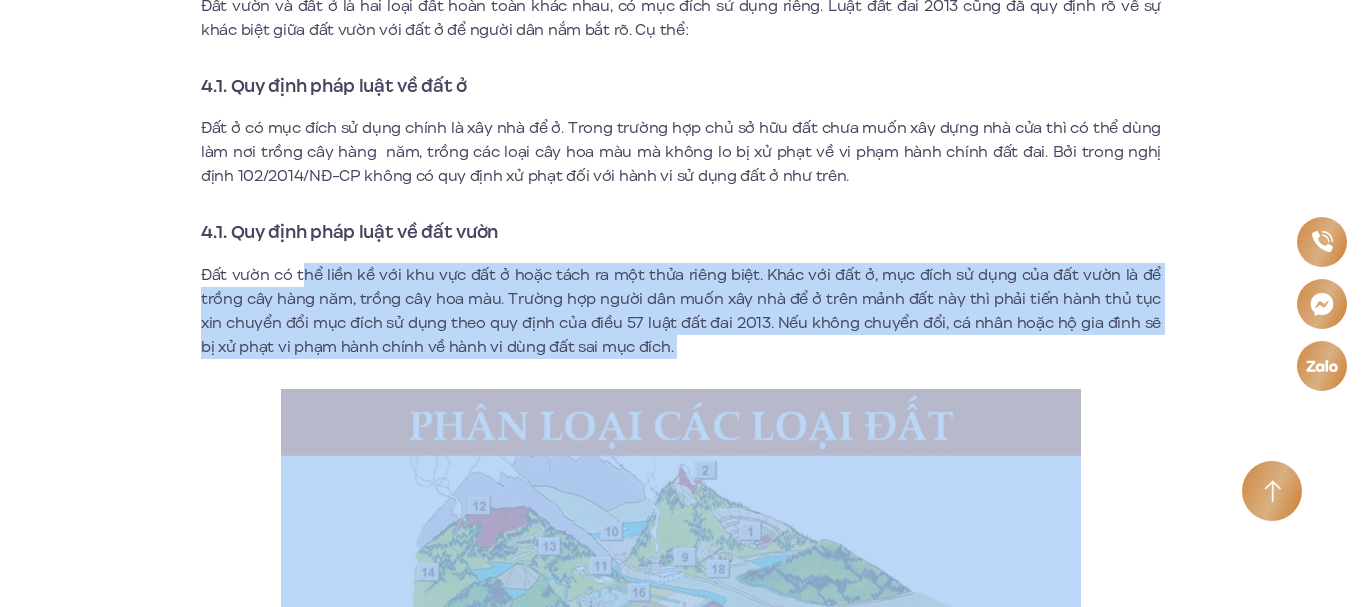 drag, startPoint x: 307, startPoint y: 280, endPoint x: 413, endPoint y: 411, distance: 168.5141 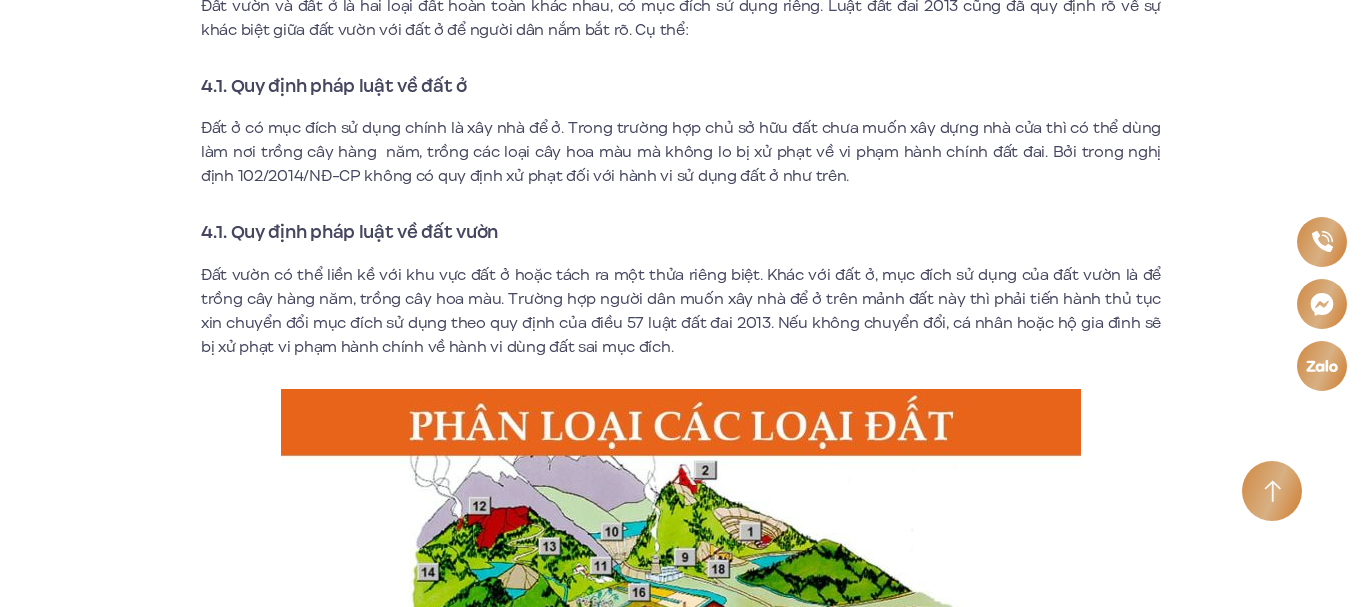 drag, startPoint x: 734, startPoint y: 385, endPoint x: 588, endPoint y: 298, distance: 169.95587 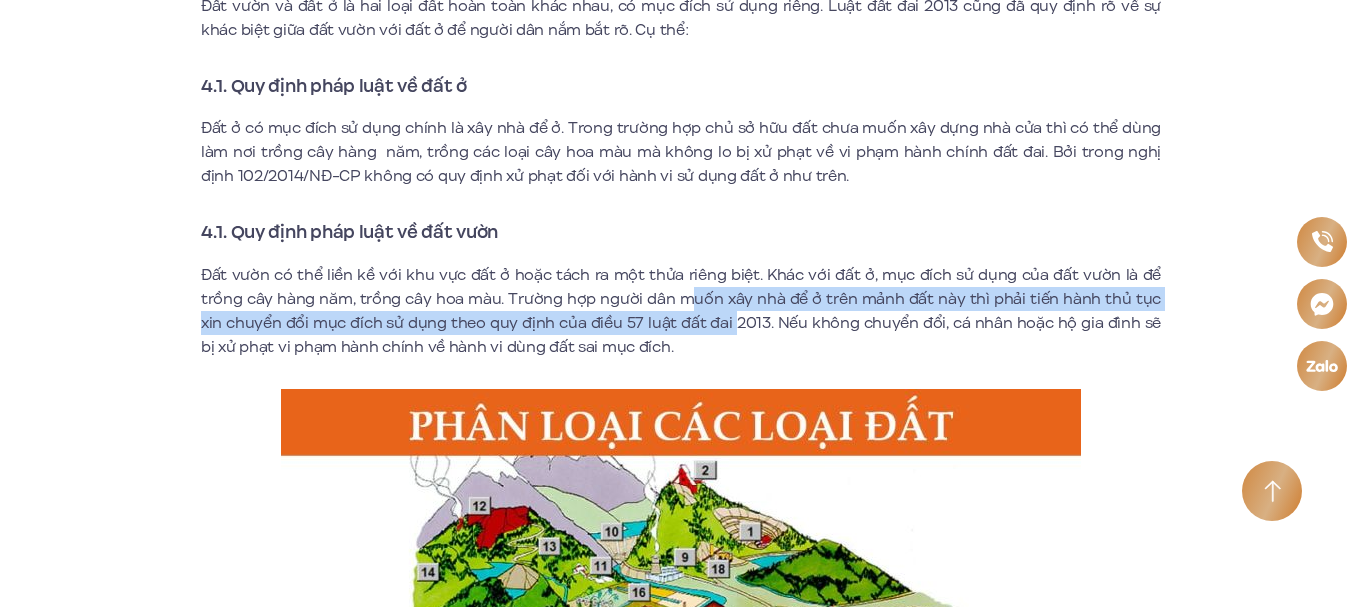 drag, startPoint x: 680, startPoint y: 295, endPoint x: 703, endPoint y: 331, distance: 42.72002 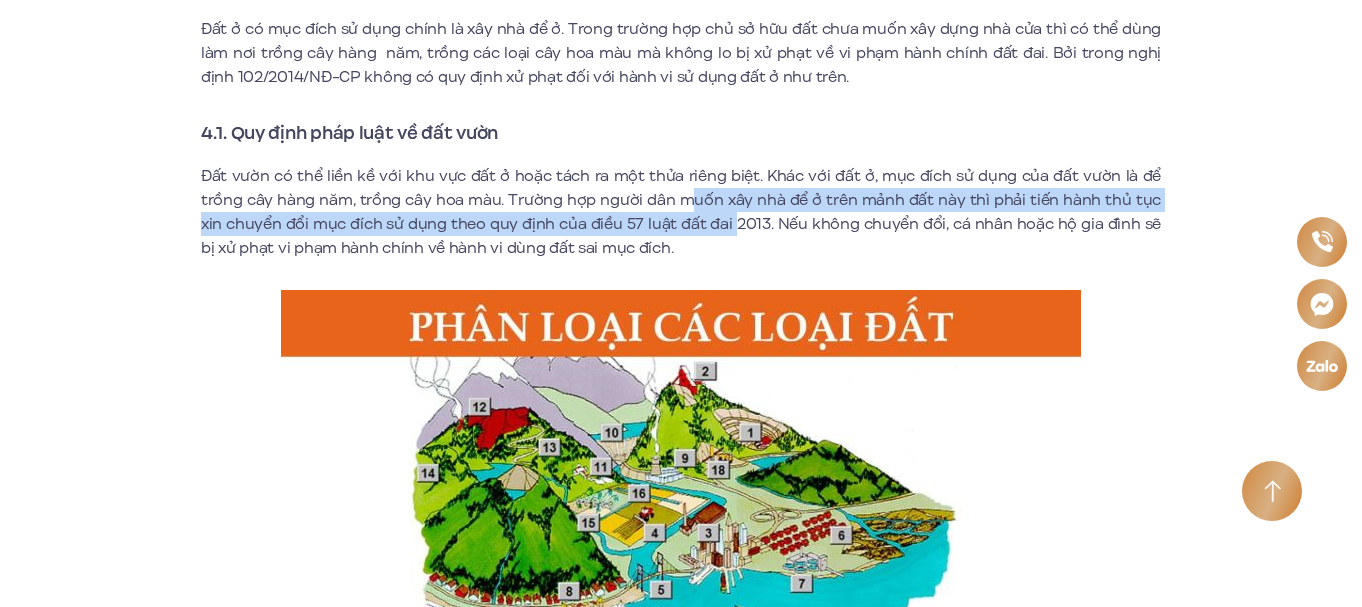 scroll, scrollTop: 3750, scrollLeft: 0, axis: vertical 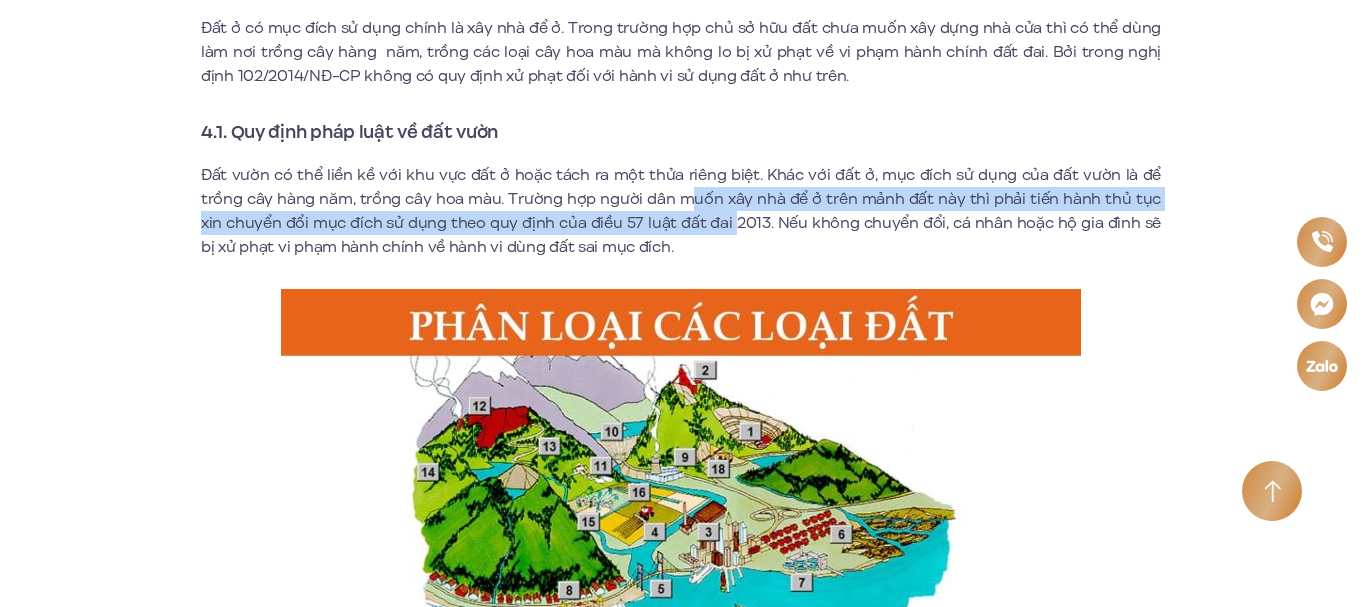 click on "Đất vườn có thể liền kề với khu vực đất ở hoặc tách ra một thửa riêng biệt. Khác với đất ở, mục đích sử dụng của đất vườn là để trồng cây hàng năm, trồng cây hoa màu. Trường hợp người dân muốn xây nhà để ở trên mảnh đất này thì phải tiến hành thủ tục xin chuyển đổi mục đích sử dụng theo quy định của điều 57 luật đất đai 2013. Nếu không chuyển đổi, cá nhân hoặc hộ gia đình sẽ bị xử phạt vi phạm hành chính về hành vi dùng đất sai mục đích." at bounding box center [681, 211] 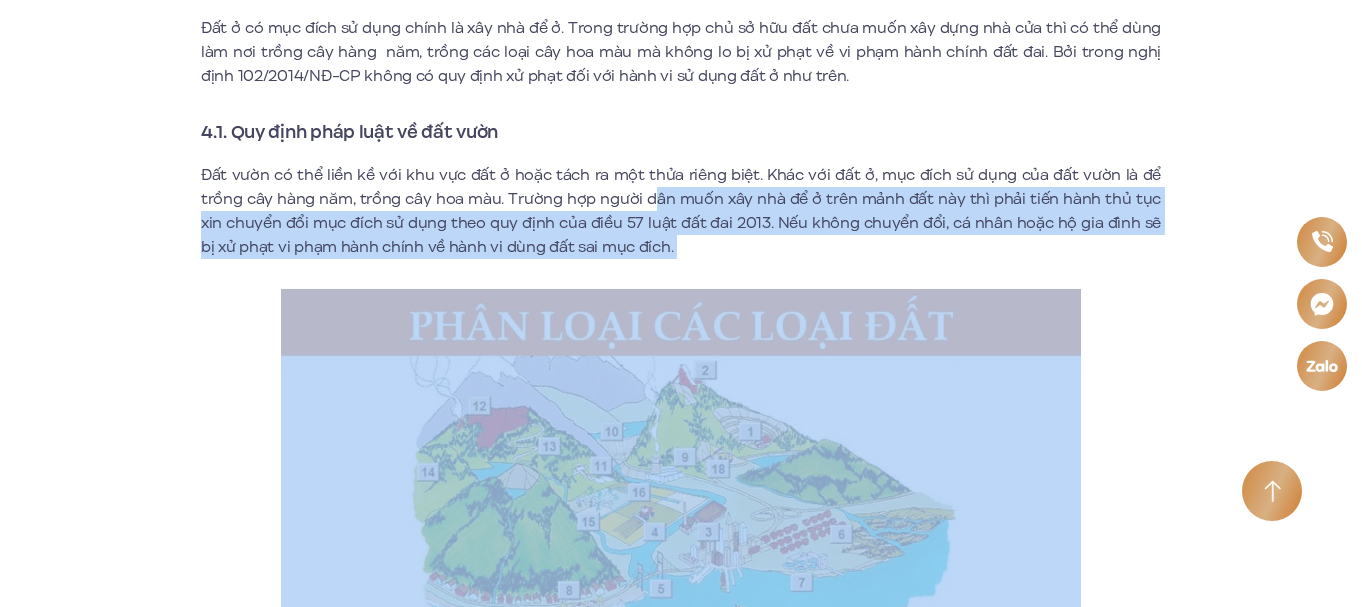 drag, startPoint x: 647, startPoint y: 207, endPoint x: 689, endPoint y: 259, distance: 66.8431 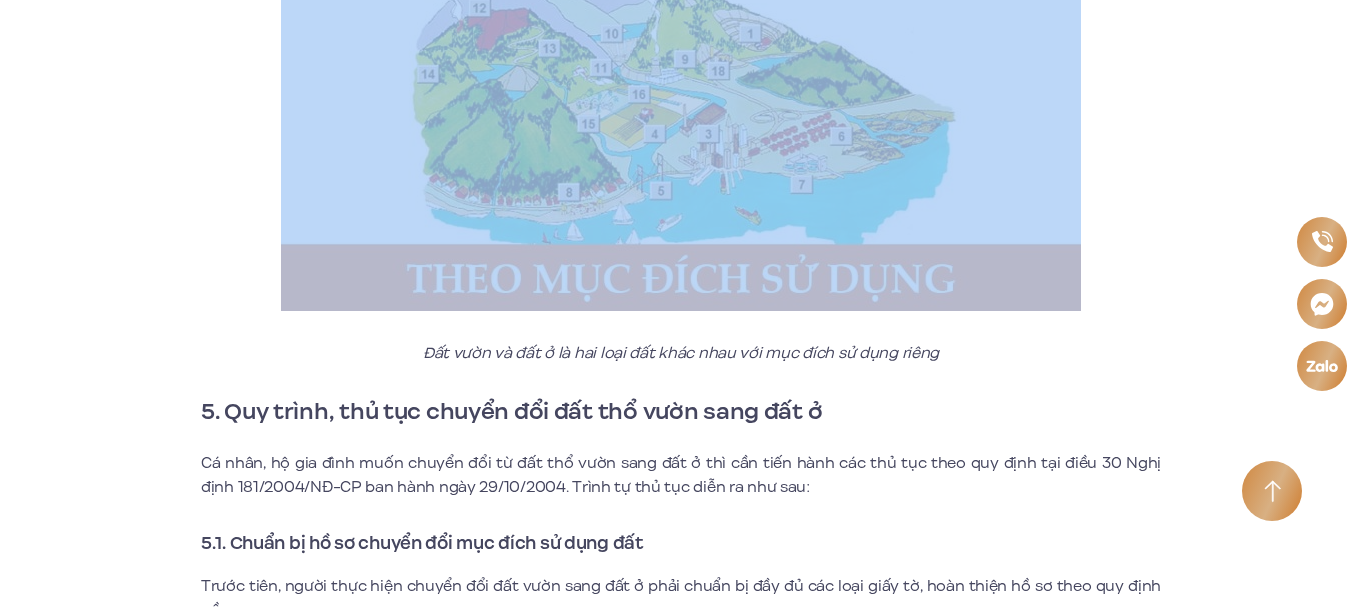 scroll, scrollTop: 4150, scrollLeft: 0, axis: vertical 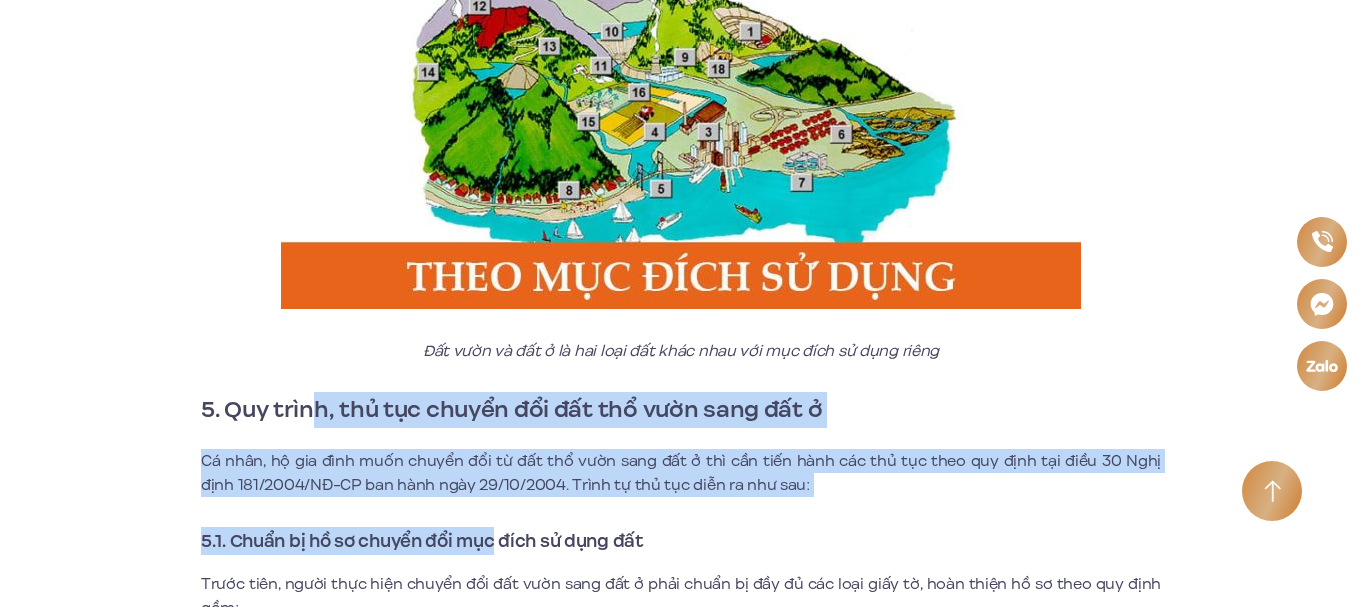 drag, startPoint x: 322, startPoint y: 395, endPoint x: 499, endPoint y: 551, distance: 235.93431 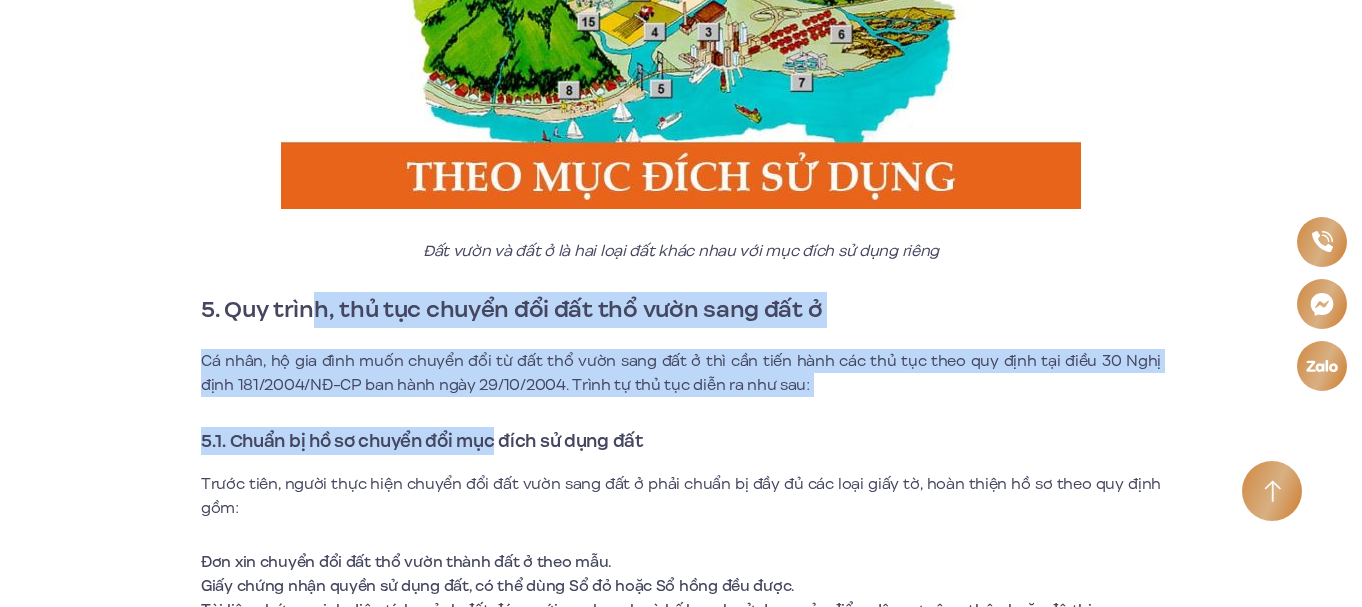 scroll, scrollTop: 4350, scrollLeft: 0, axis: vertical 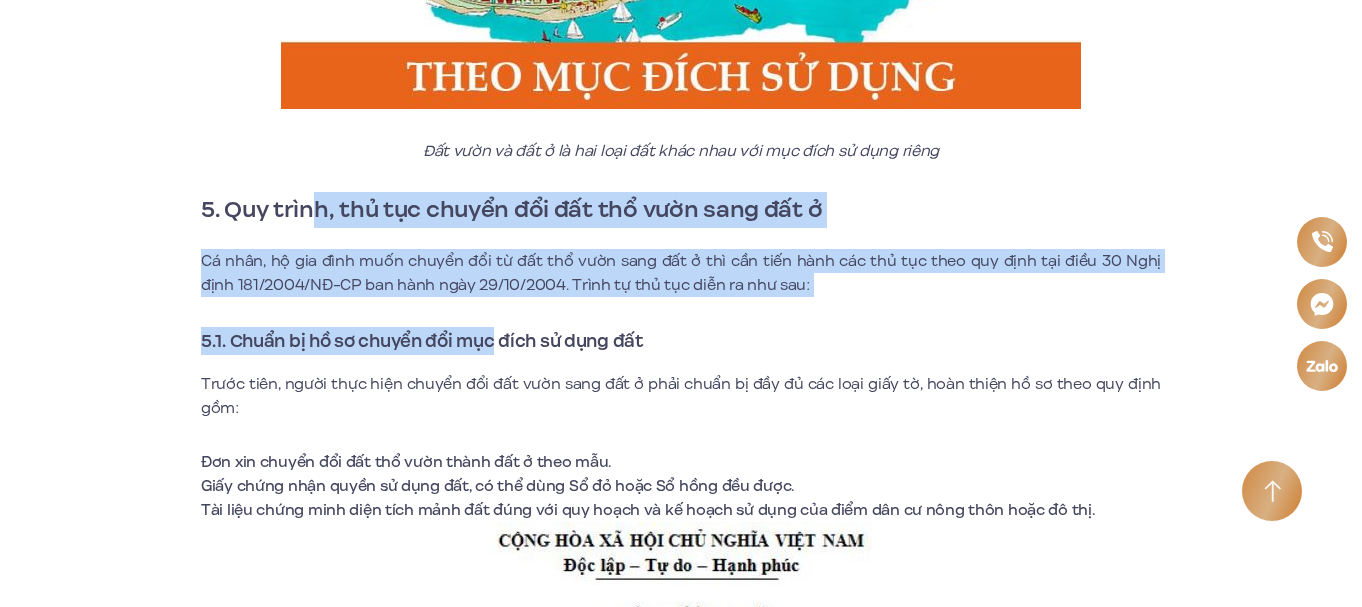 click on "5.1. Chuẩn bị hồ sơ chuyển đổi mục đích sử dụng đất" at bounding box center (681, 341) 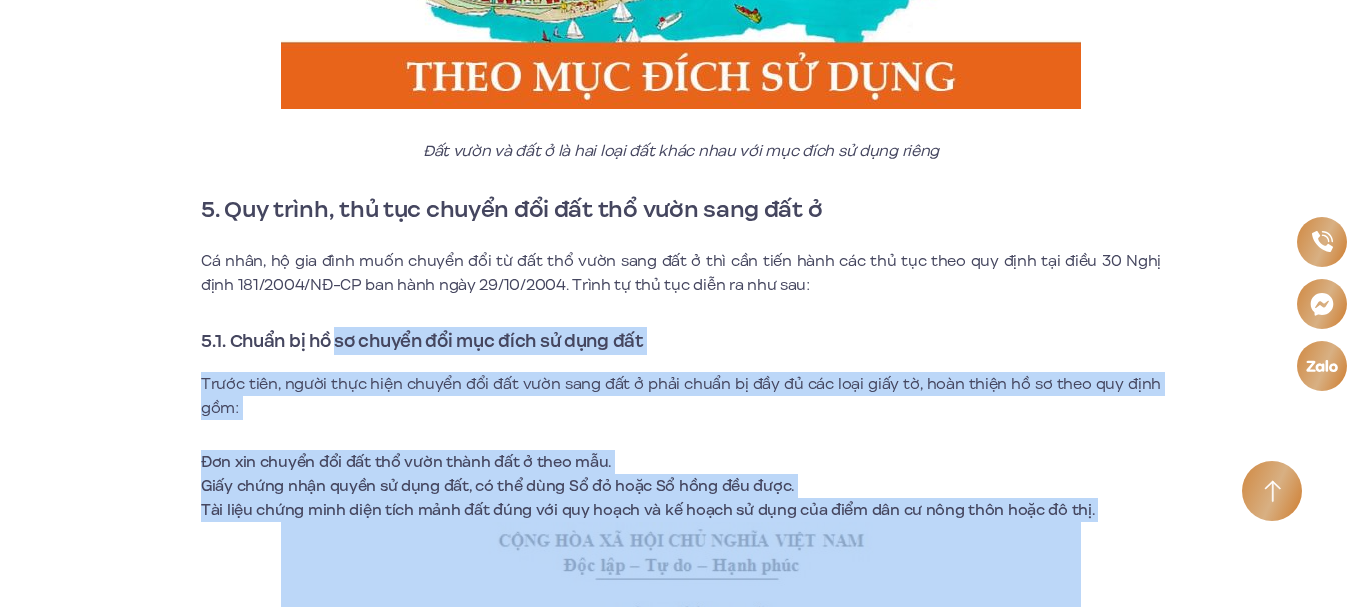 drag, startPoint x: 341, startPoint y: 344, endPoint x: 452, endPoint y: 530, distance: 216.60332 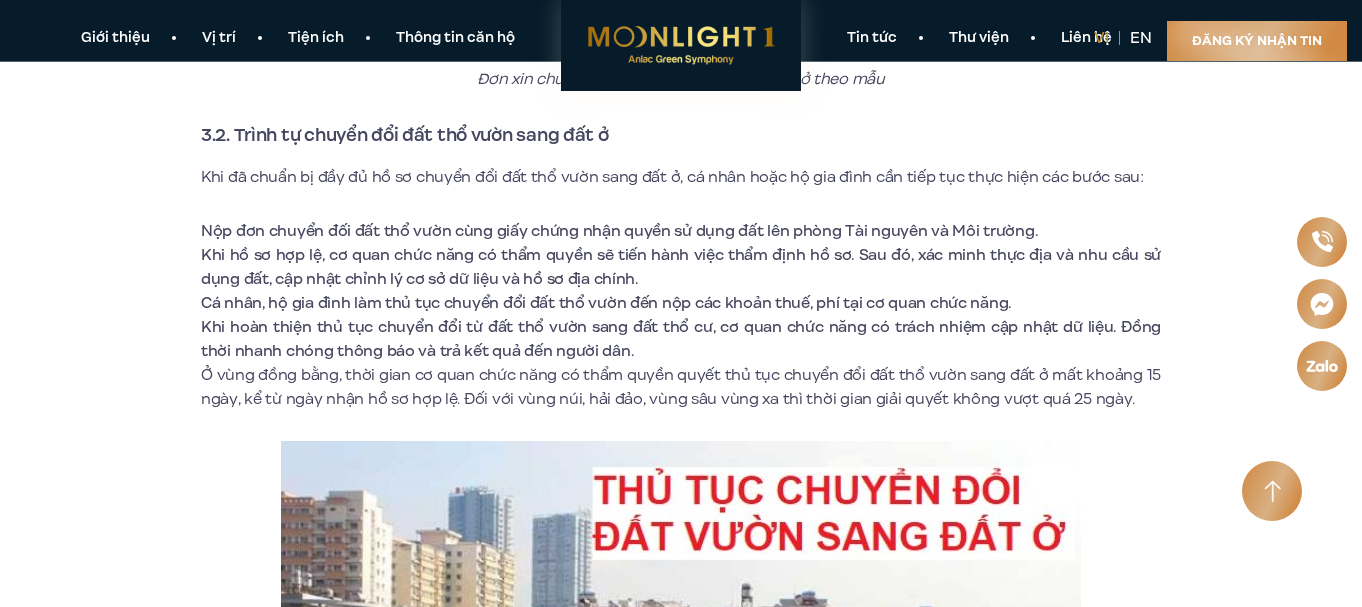 scroll, scrollTop: 5450, scrollLeft: 0, axis: vertical 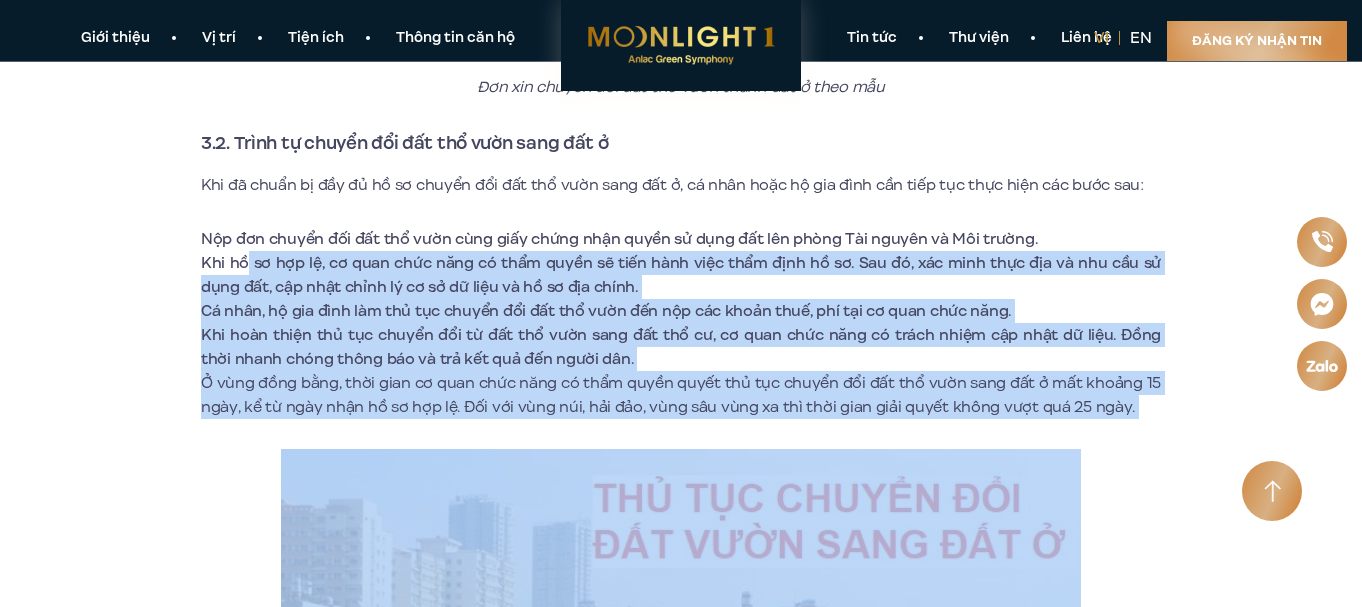 drag, startPoint x: 249, startPoint y: 251, endPoint x: 435, endPoint y: 432, distance: 259.53226 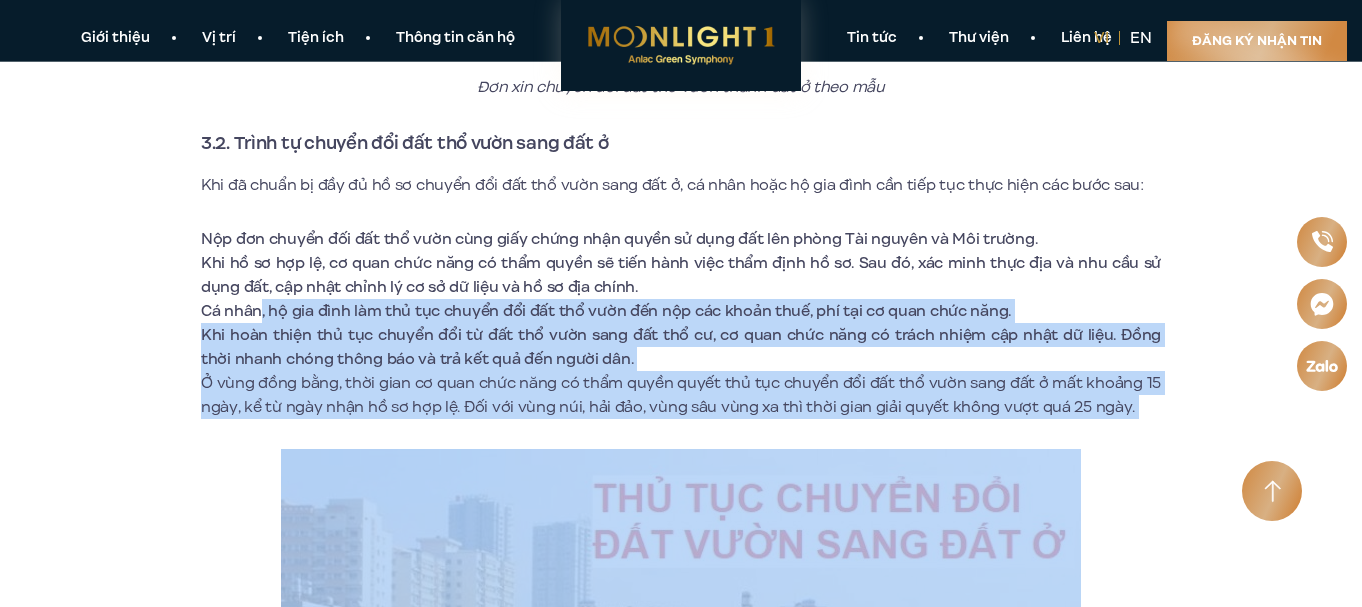 drag, startPoint x: 263, startPoint y: 313, endPoint x: 371, endPoint y: 441, distance: 167.47537 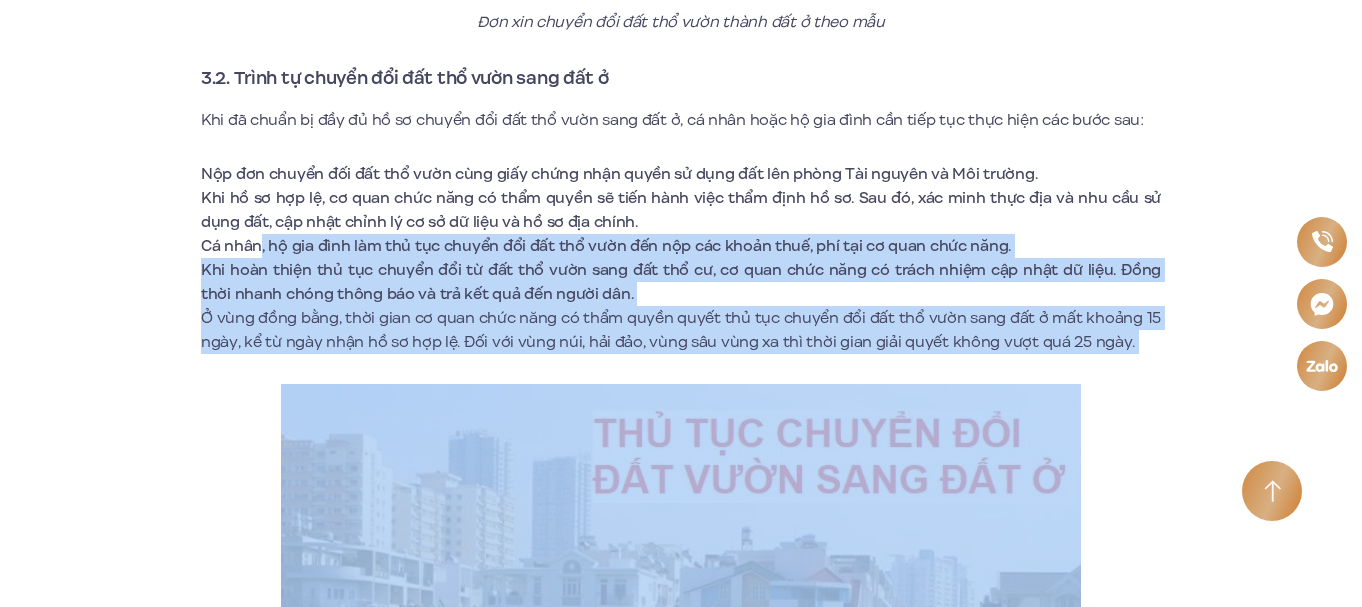 scroll, scrollTop: 5550, scrollLeft: 0, axis: vertical 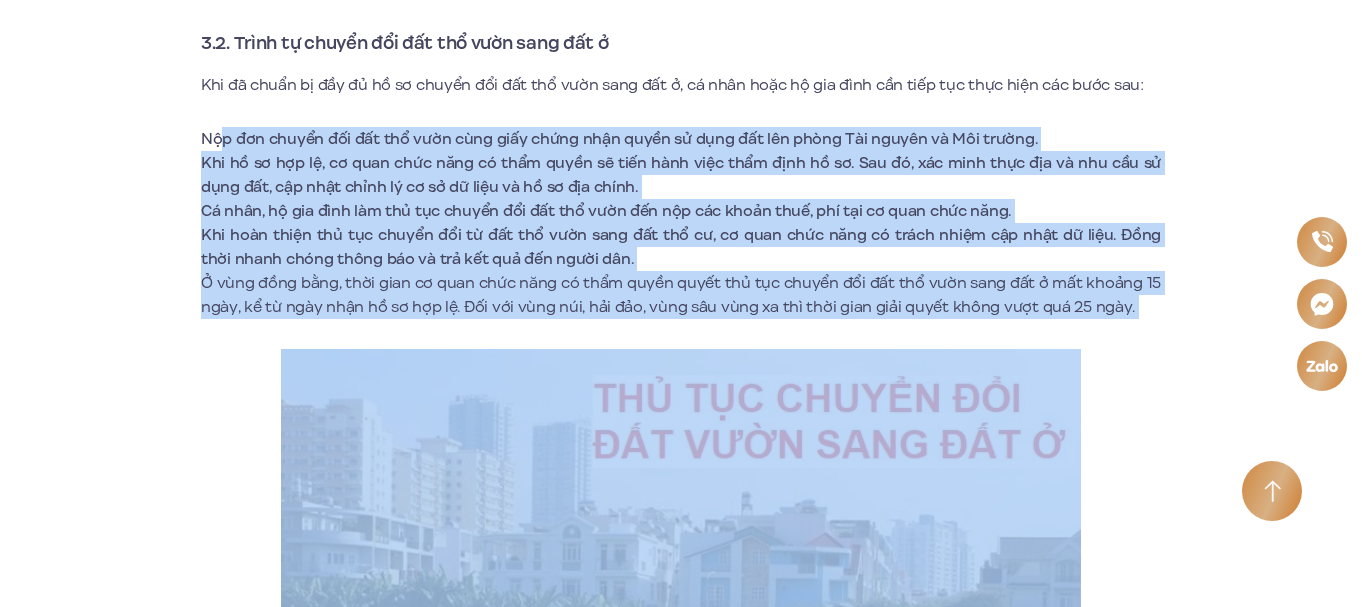 drag, startPoint x: 222, startPoint y: 134, endPoint x: 661, endPoint y: 330, distance: 480.7671 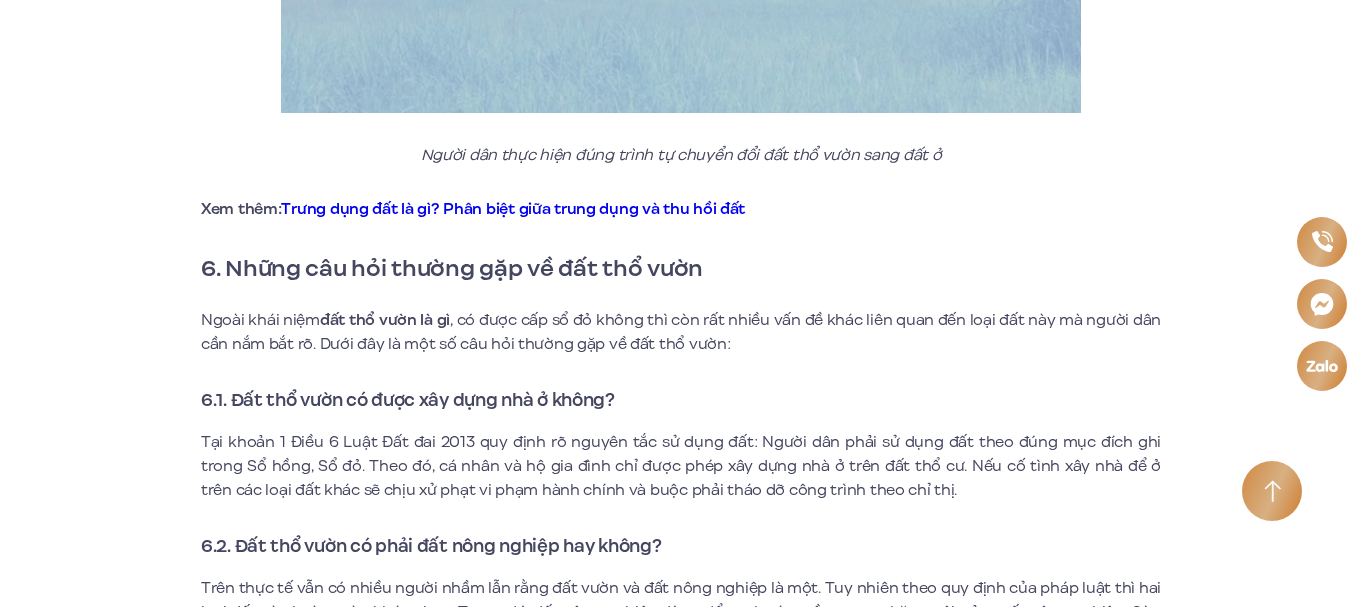 scroll, scrollTop: 6250, scrollLeft: 0, axis: vertical 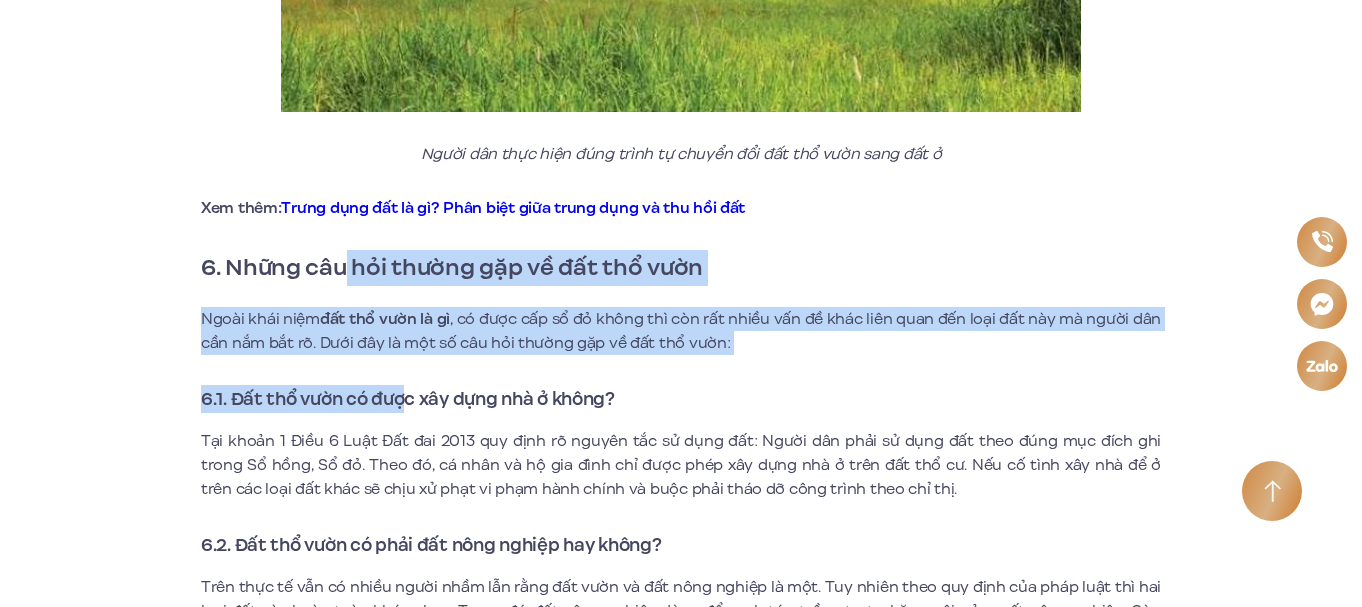 drag, startPoint x: 343, startPoint y: 256, endPoint x: 412, endPoint y: 385, distance: 146.29422 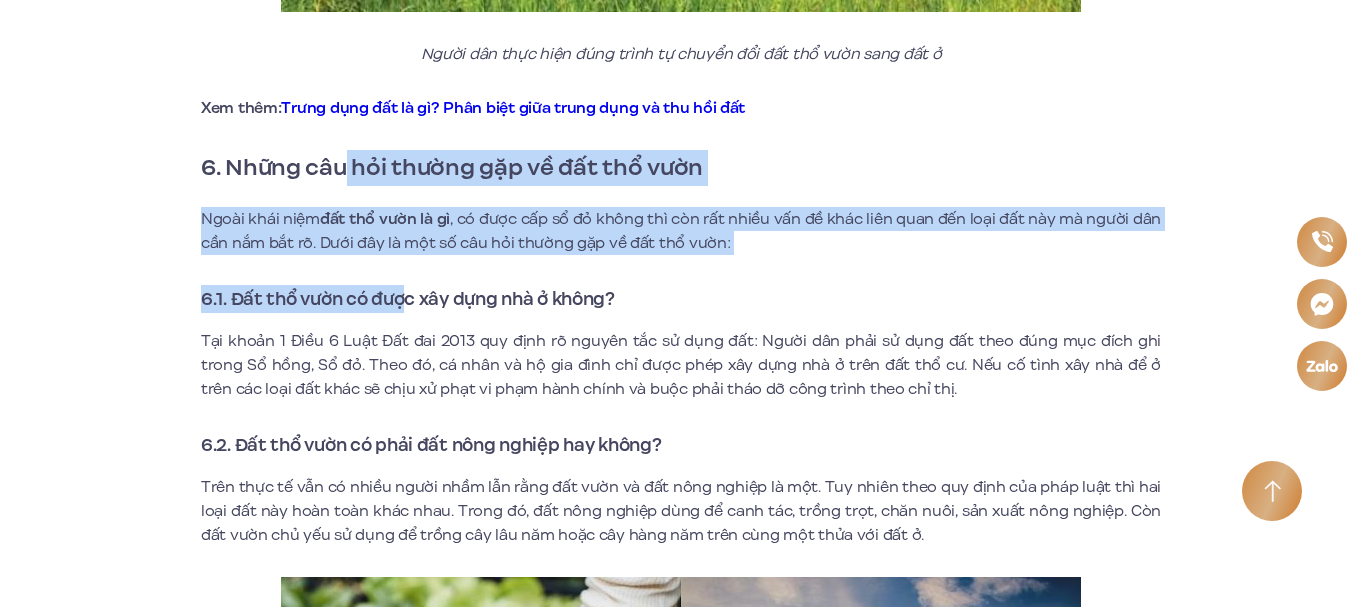 scroll, scrollTop: 6450, scrollLeft: 0, axis: vertical 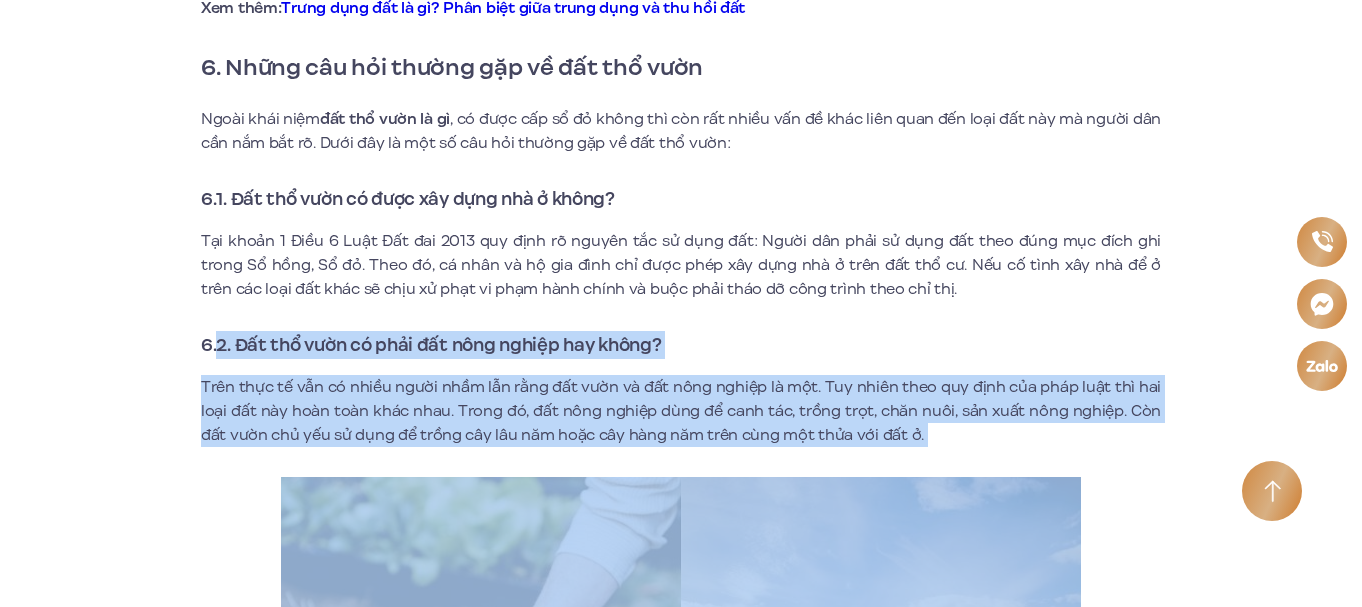 drag, startPoint x: 218, startPoint y: 318, endPoint x: 409, endPoint y: 458, distance: 236.81427 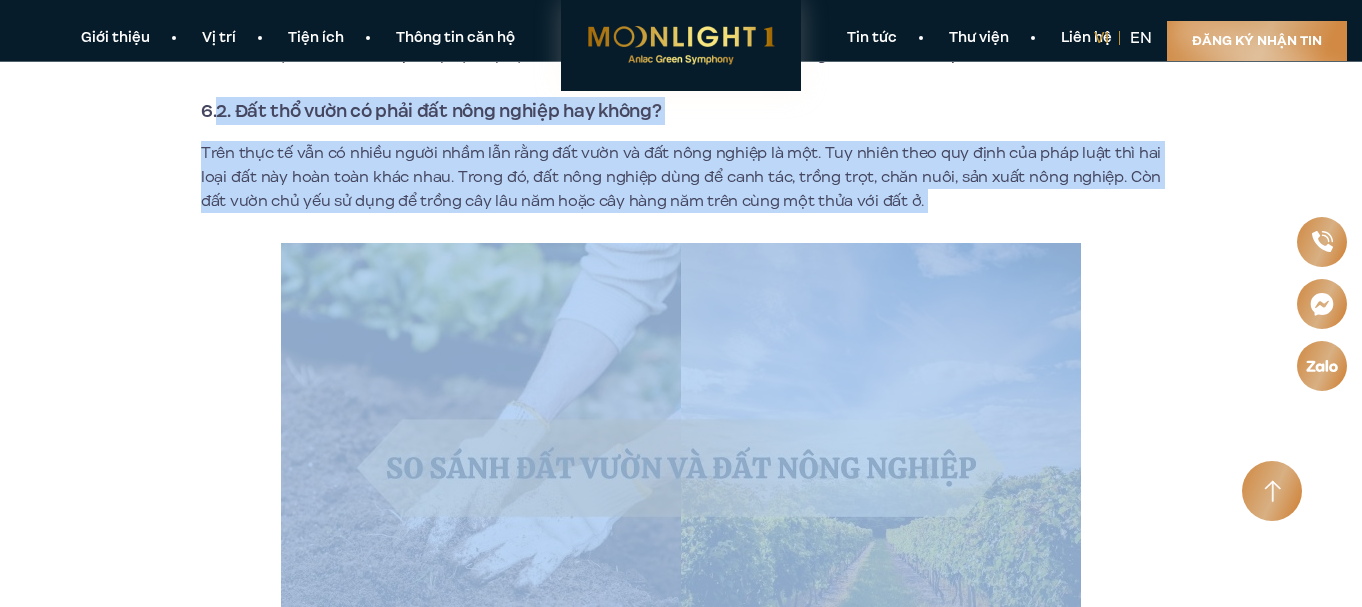 scroll, scrollTop: 6650, scrollLeft: 0, axis: vertical 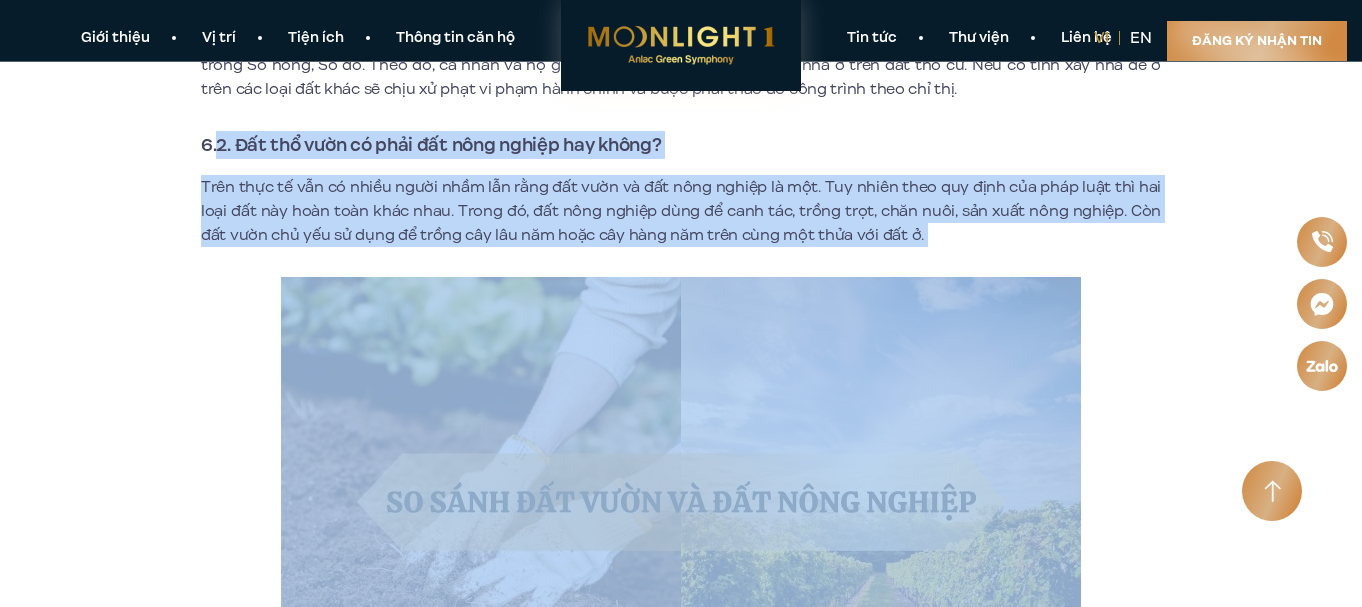 click on "Trên thực tế vẫn có nhiều người nhầm lẫn rằng đất vườn và đất nông nghiệp là một. Tuy nhiên theo quy định của pháp luật thì hai loại đất này hoàn toàn khác nhau. Trong đó, đất nông nghiệp dùng để canh tác, trồng trọt, chăn nuôi, sản xuất nông nghiệp. Còn đất vườn chủ yếu sử dụng để trồng cây lâu năm hoặc cây hàng năm trên cùng một thửa với đất ở." at bounding box center [681, 211] 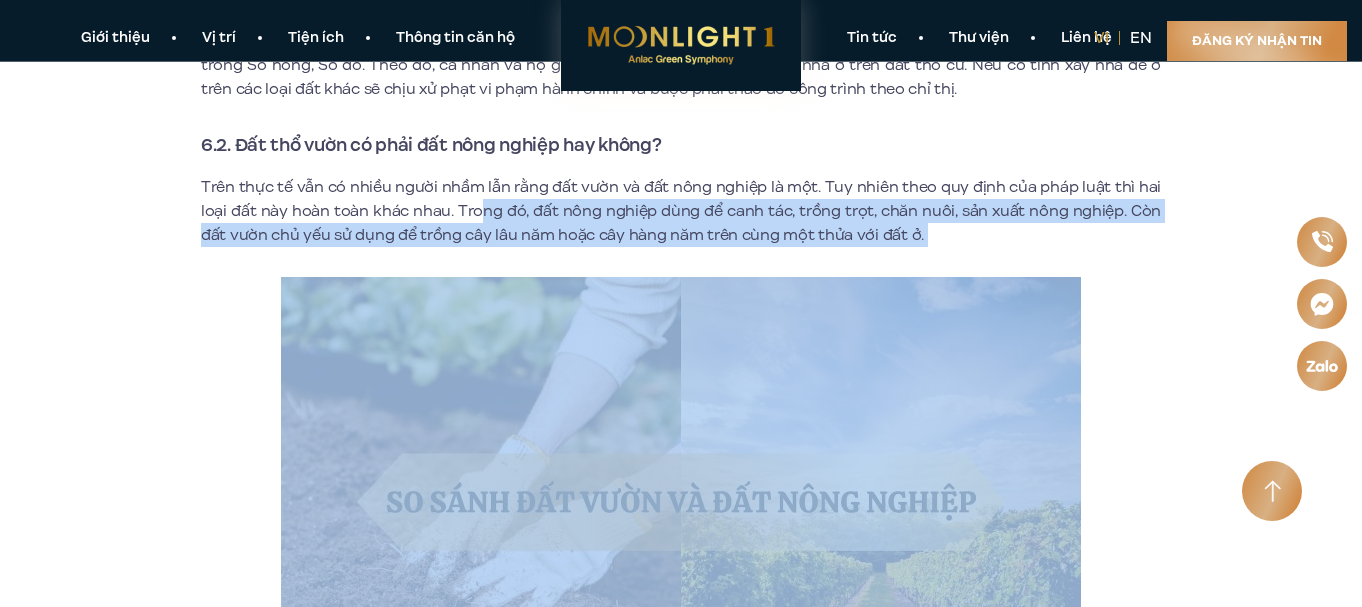 drag, startPoint x: 478, startPoint y: 206, endPoint x: 548, endPoint y: 262, distance: 89.64374 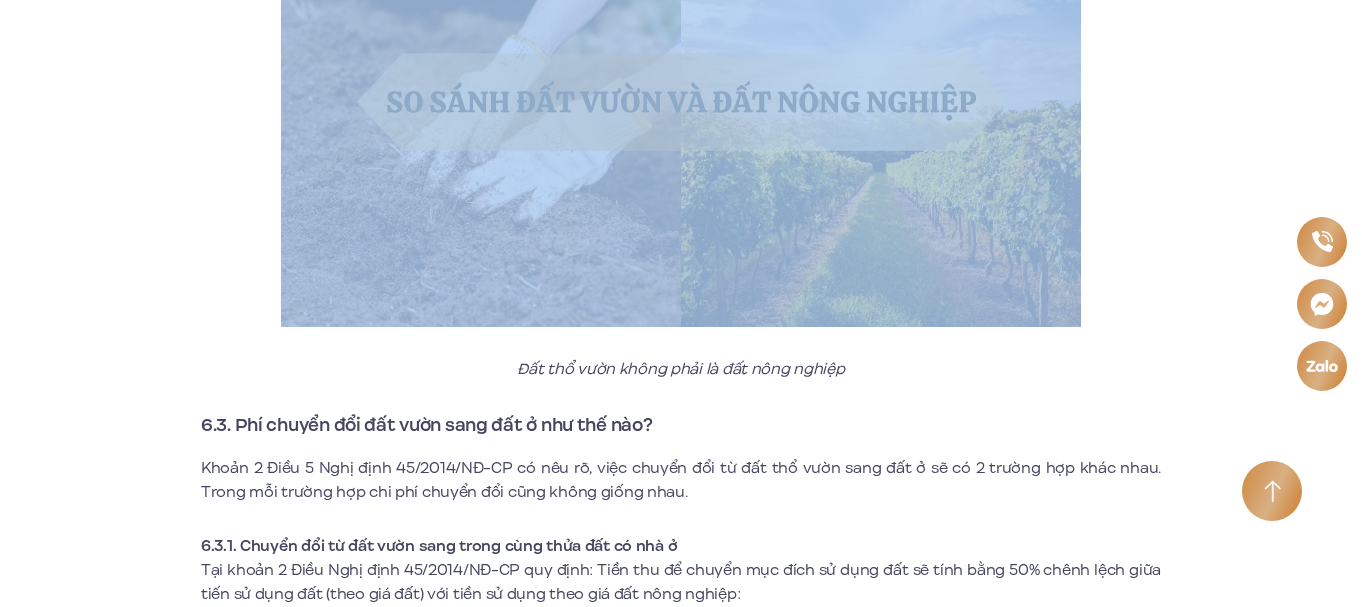 scroll, scrollTop: 7150, scrollLeft: 0, axis: vertical 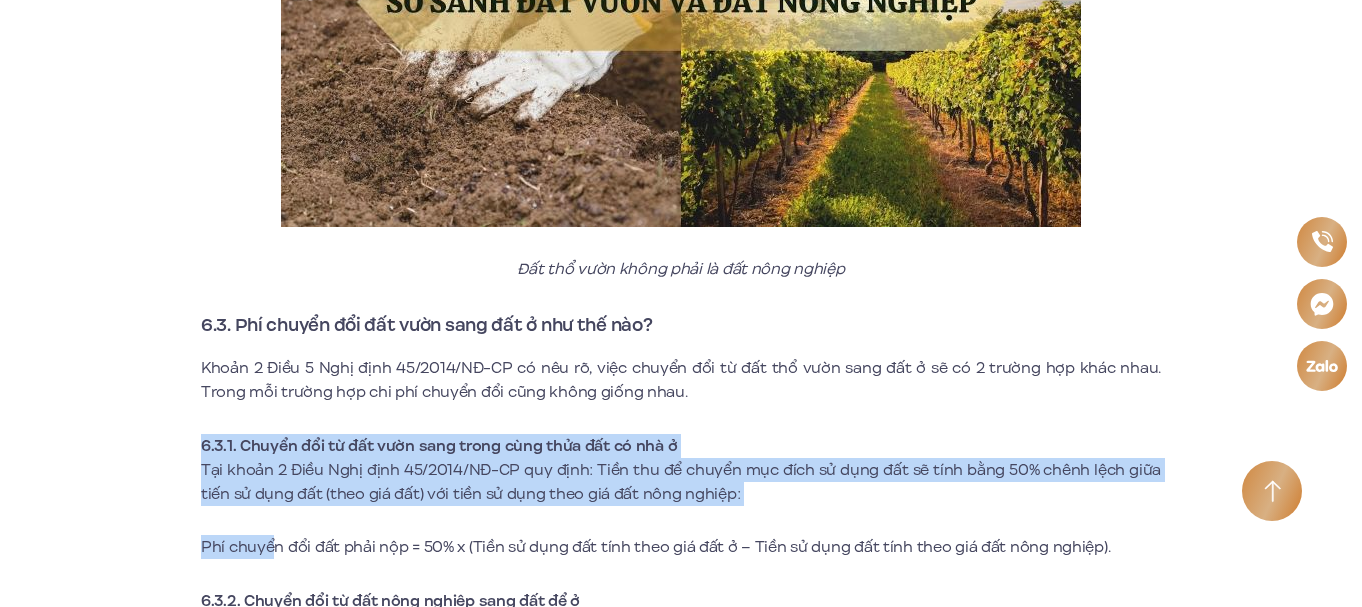 drag, startPoint x: 179, startPoint y: 440, endPoint x: 269, endPoint y: 539, distance: 133.79462 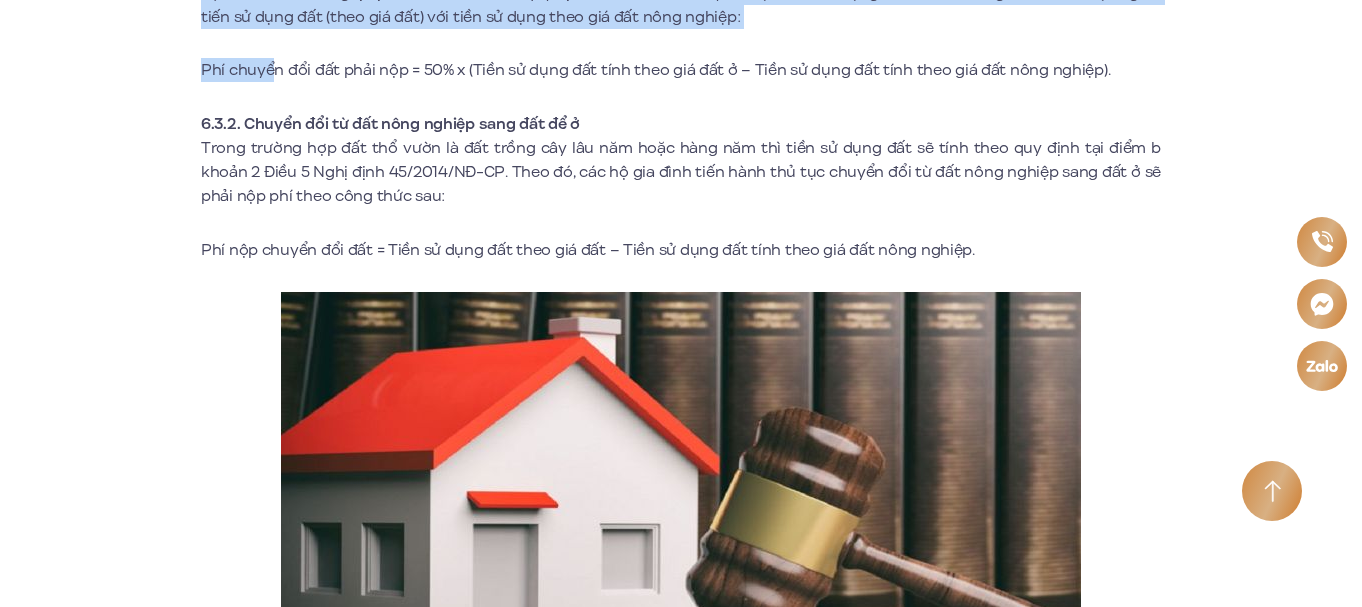 scroll, scrollTop: 7650, scrollLeft: 0, axis: vertical 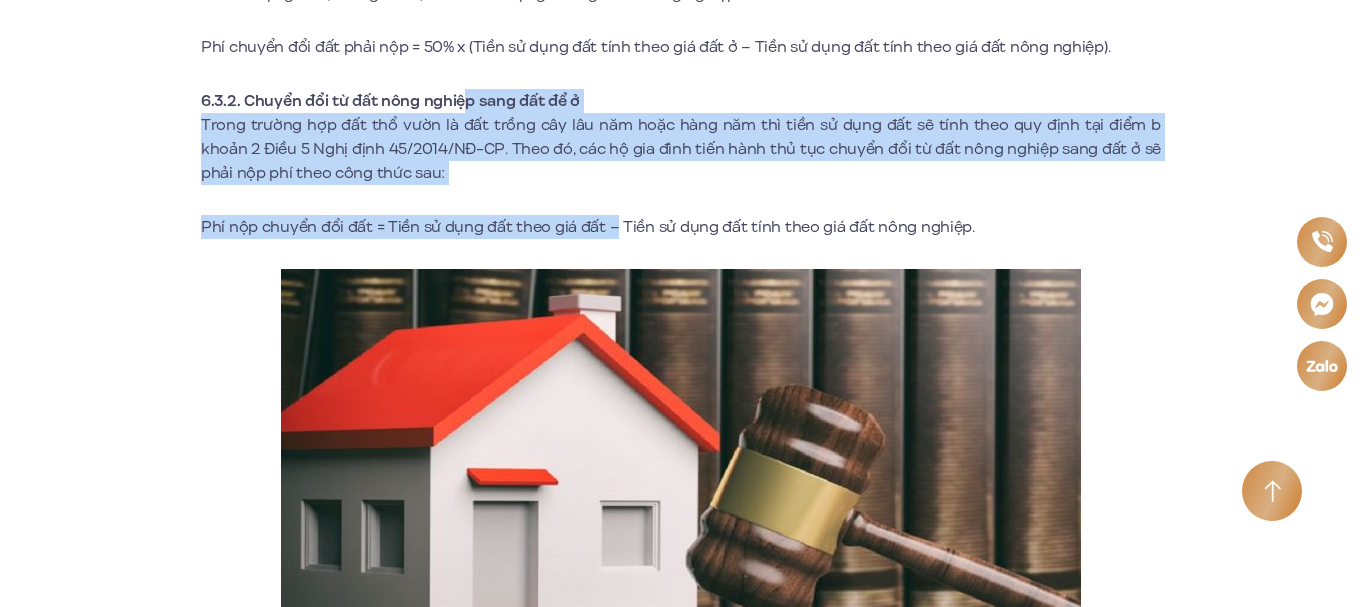 drag, startPoint x: 462, startPoint y: 111, endPoint x: 607, endPoint y: 229, distance: 186.94652 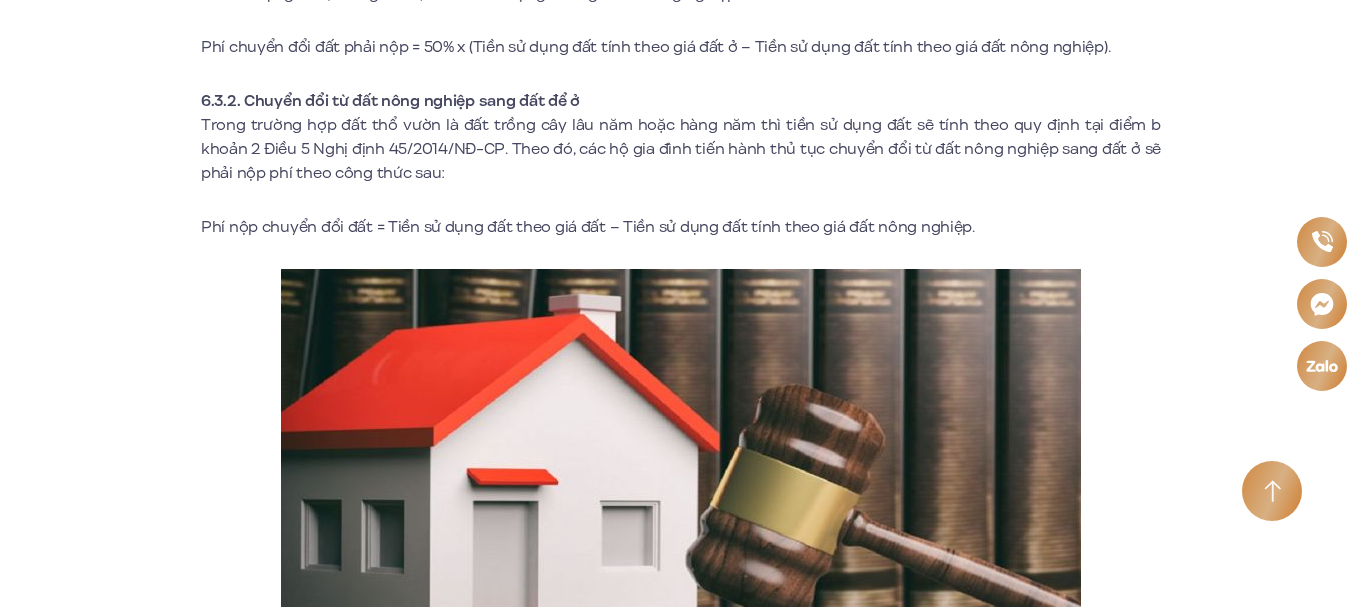 click on "Phí nộp chuyển đổi đất = Tiền sử dụng đất theo giá đất – Tiền sử dụng đất tính theo giá đất nông nghiệp." at bounding box center [681, 227] 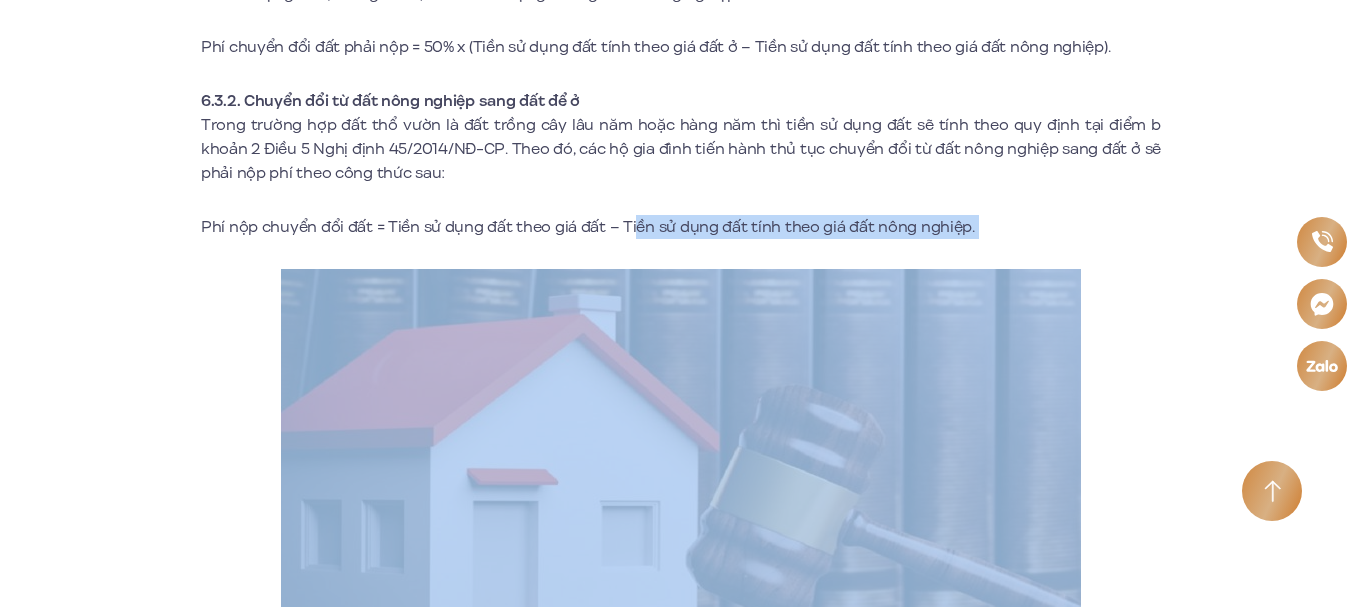 drag, startPoint x: 631, startPoint y: 223, endPoint x: 770, endPoint y: 260, distance: 143.8402 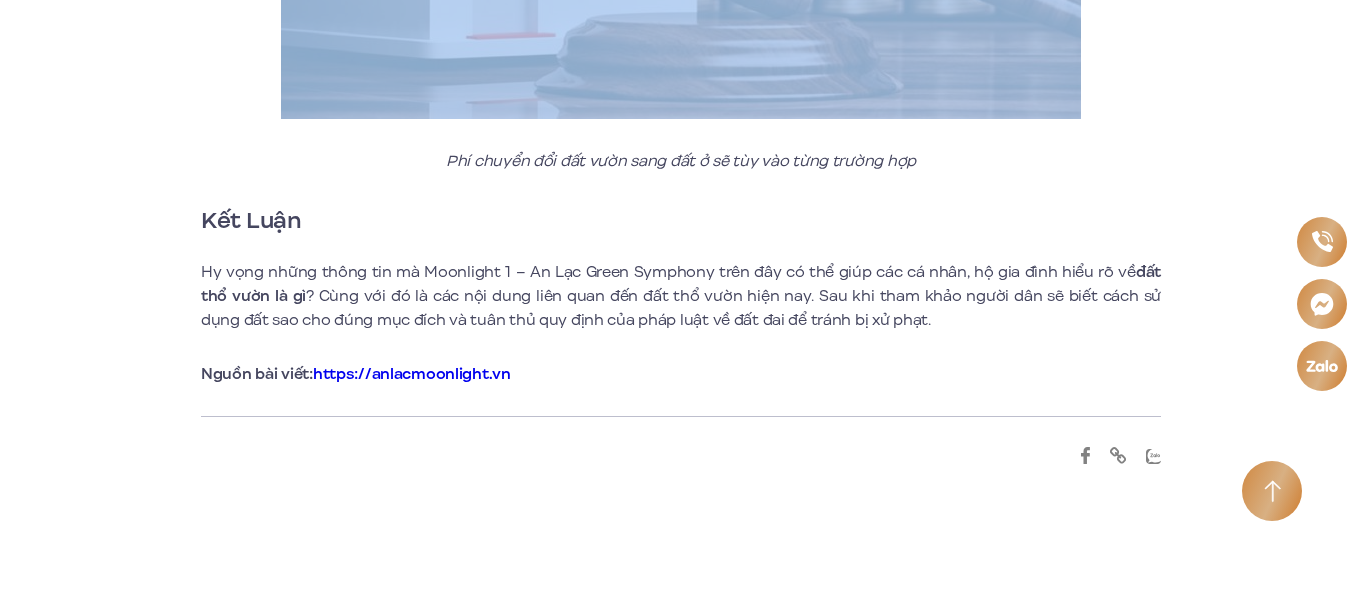 scroll, scrollTop: 8350, scrollLeft: 0, axis: vertical 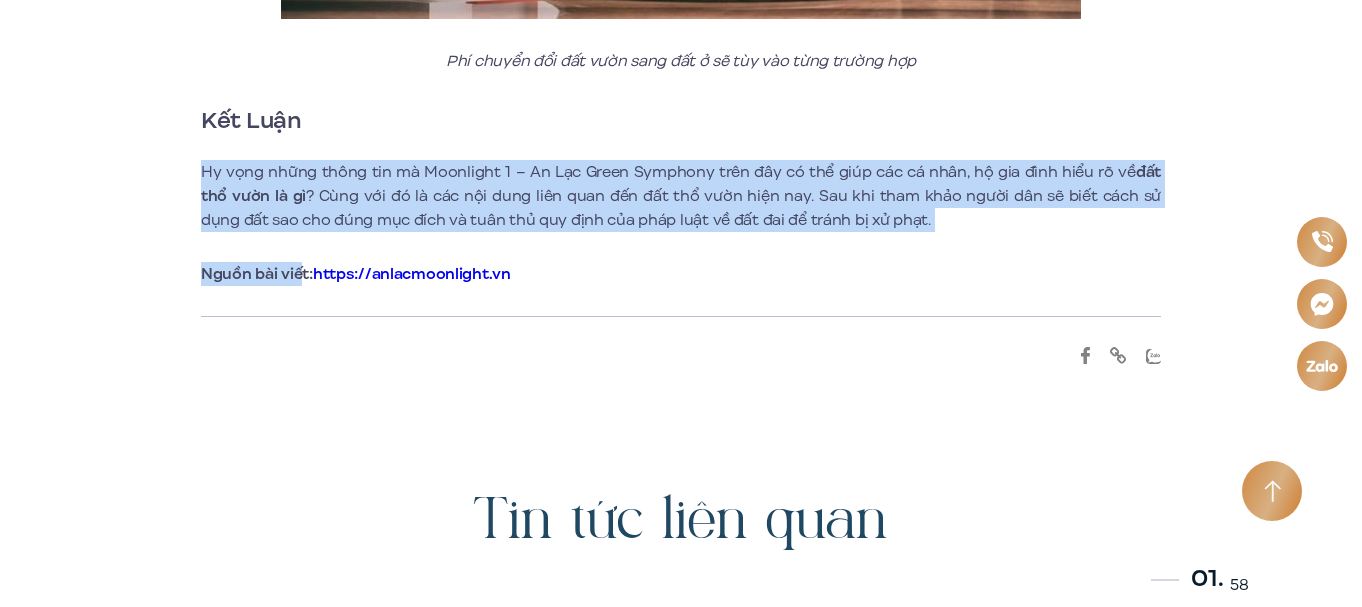 drag, startPoint x: 162, startPoint y: 154, endPoint x: 301, endPoint y: 259, distance: 174.20103 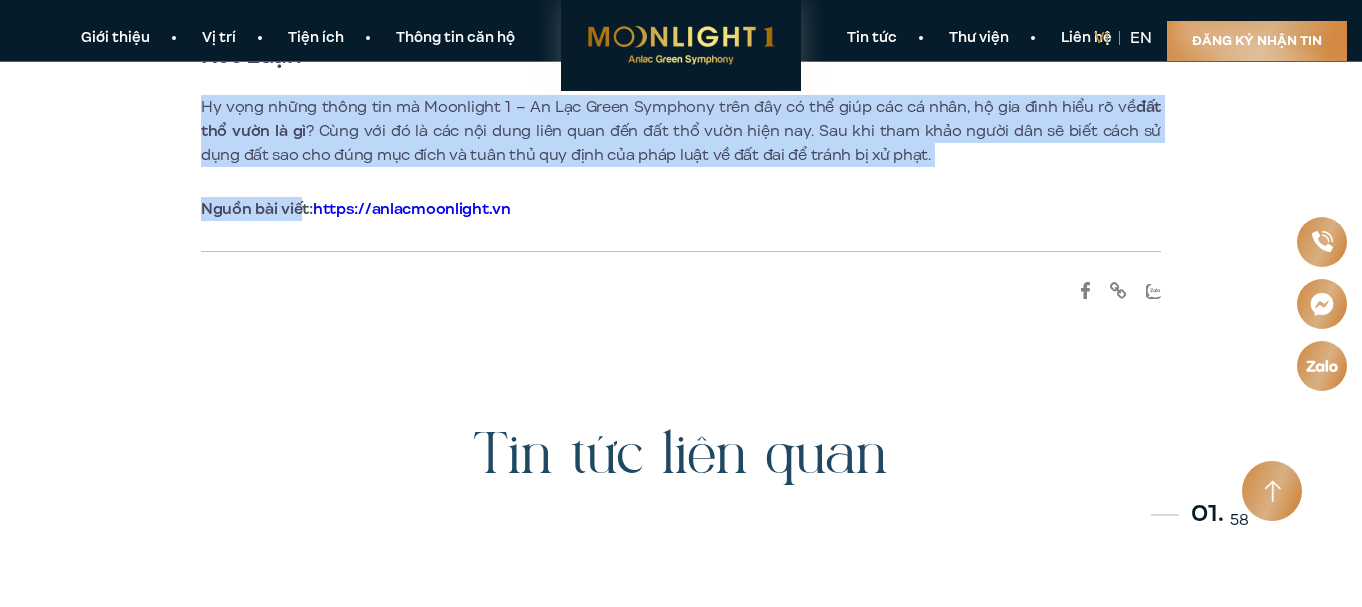 scroll, scrollTop: 8050, scrollLeft: 0, axis: vertical 